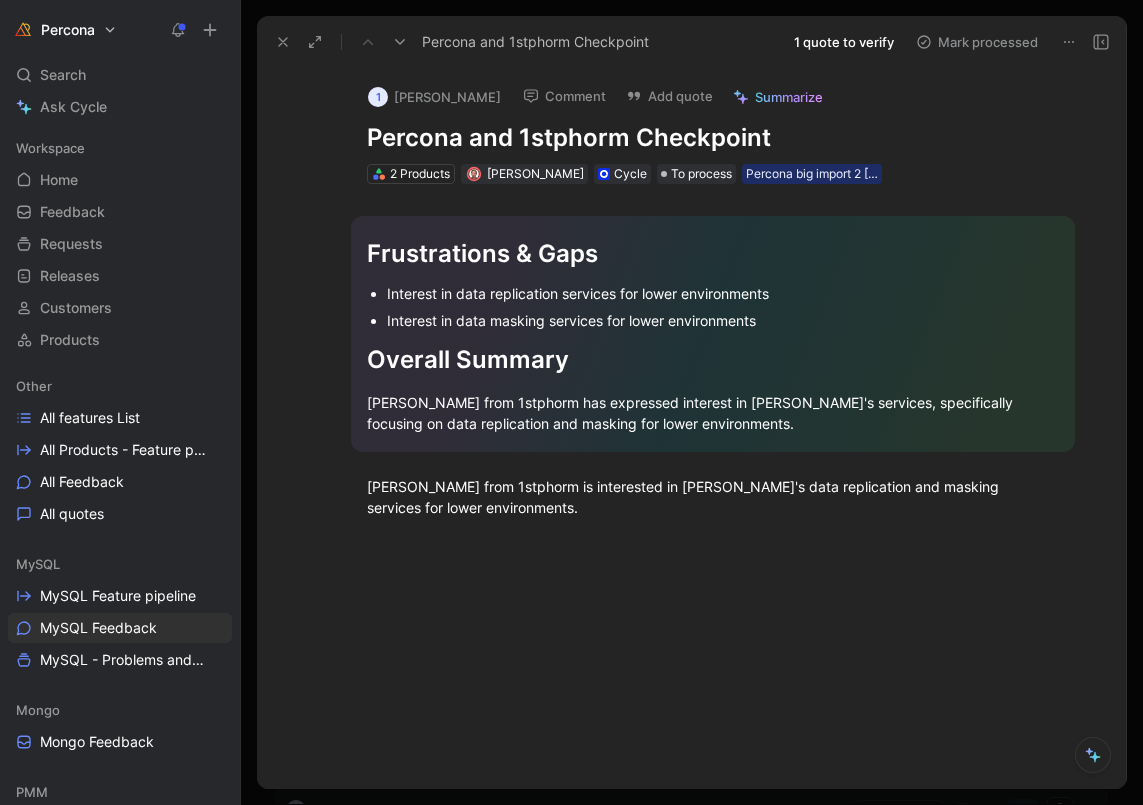 scroll, scrollTop: 0, scrollLeft: 0, axis: both 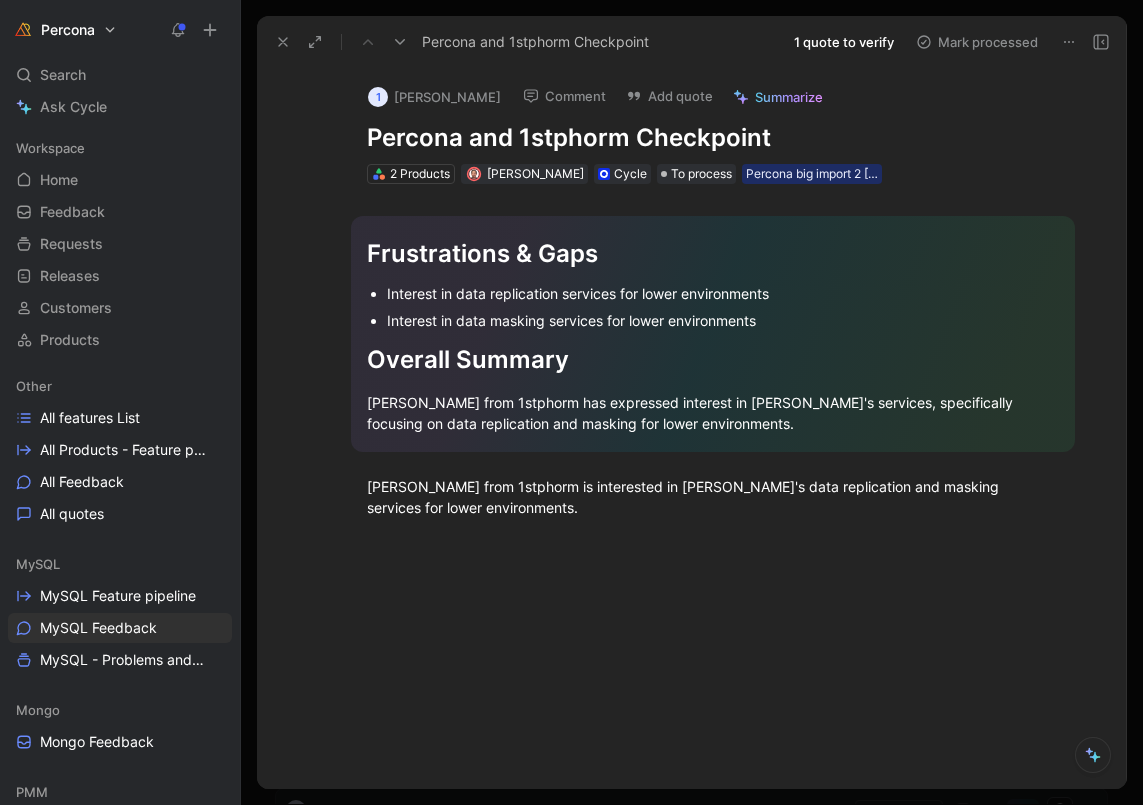 click 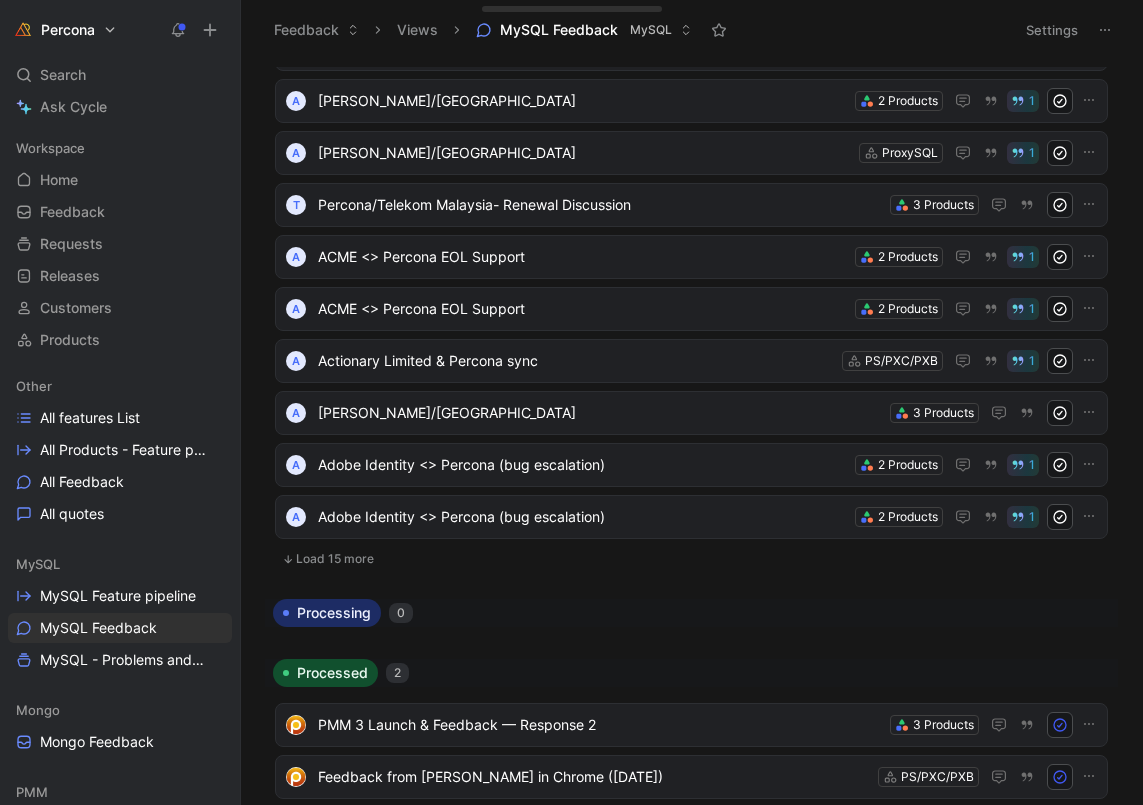scroll, scrollTop: 346, scrollLeft: 0, axis: vertical 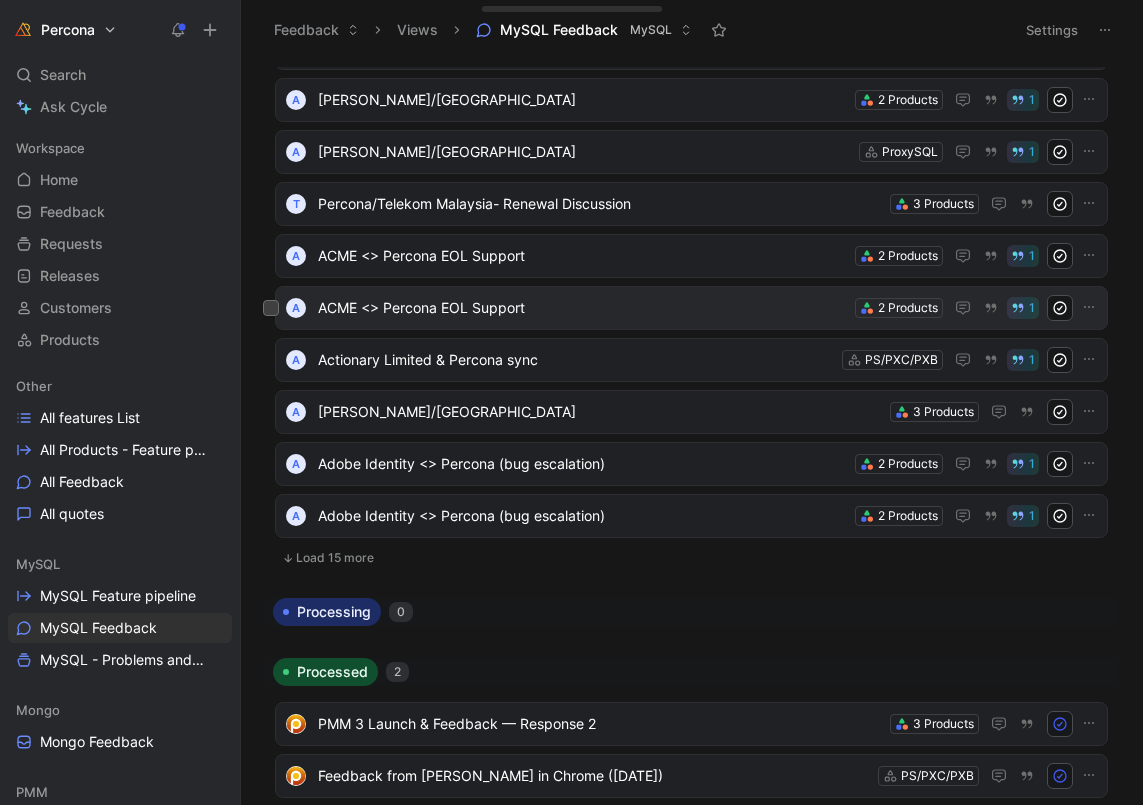 click on "ACME <> Percona EOL Support" at bounding box center (582, 308) 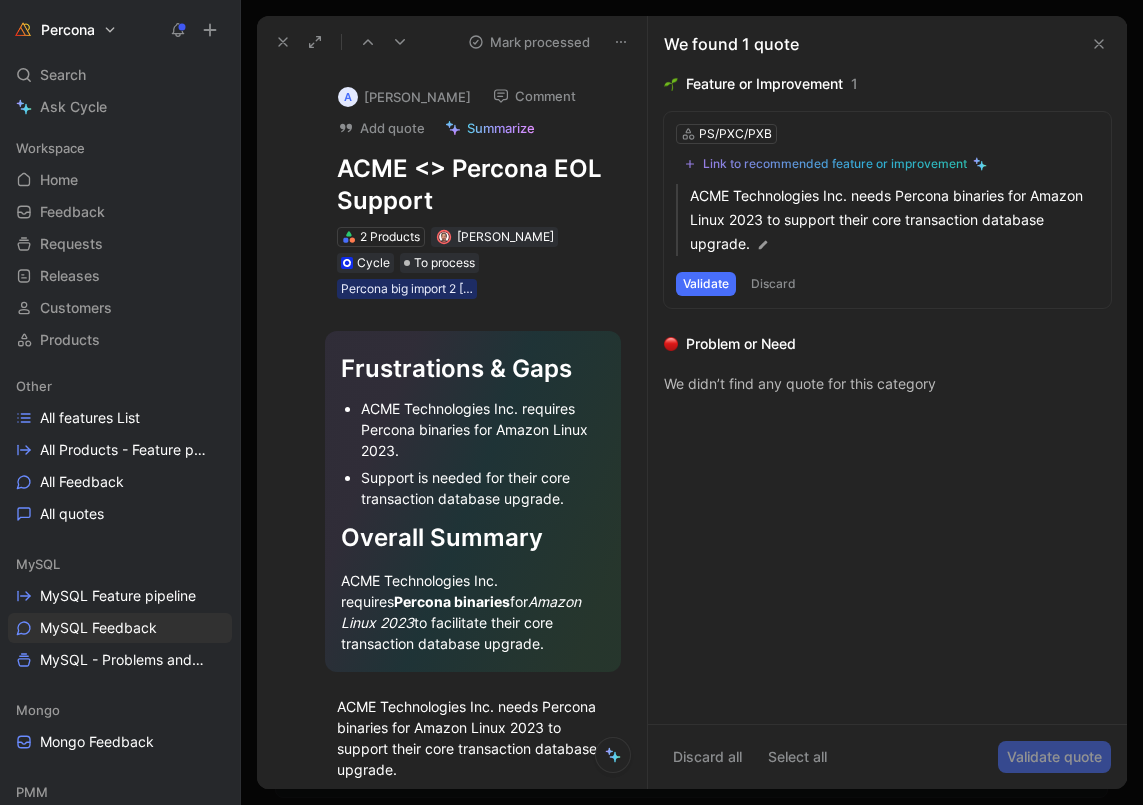 click 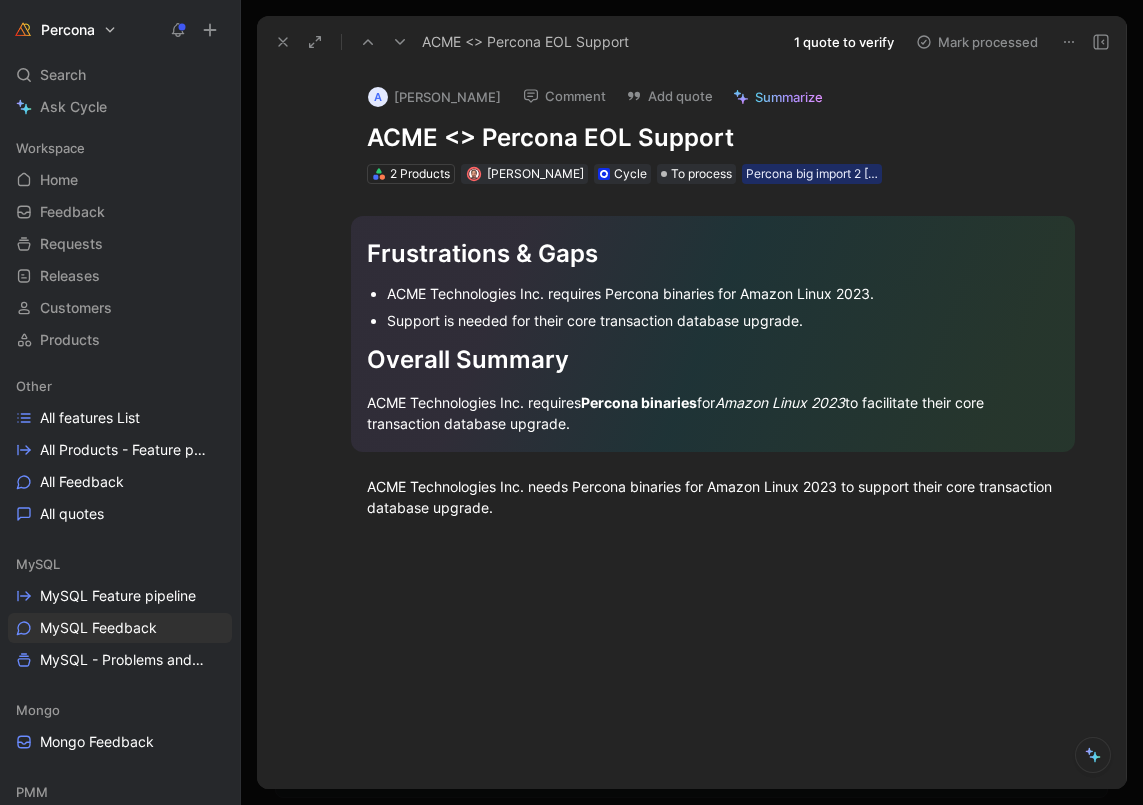 click 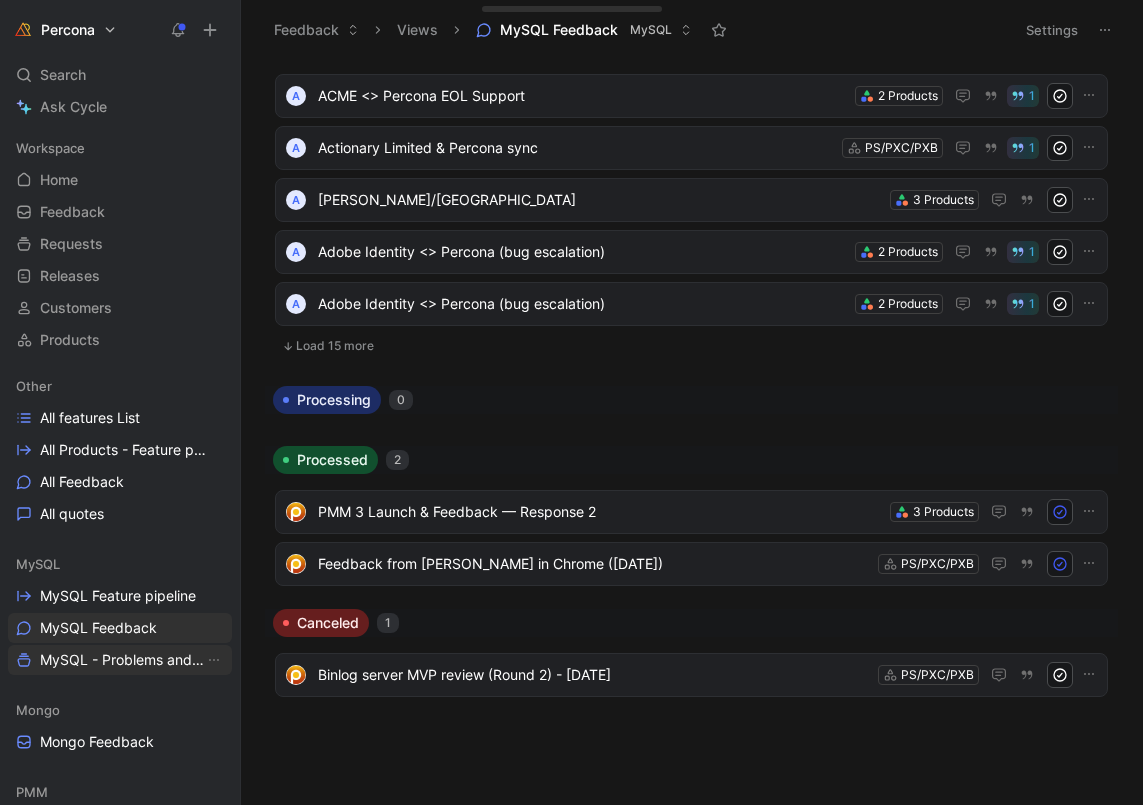 scroll, scrollTop: 558, scrollLeft: 0, axis: vertical 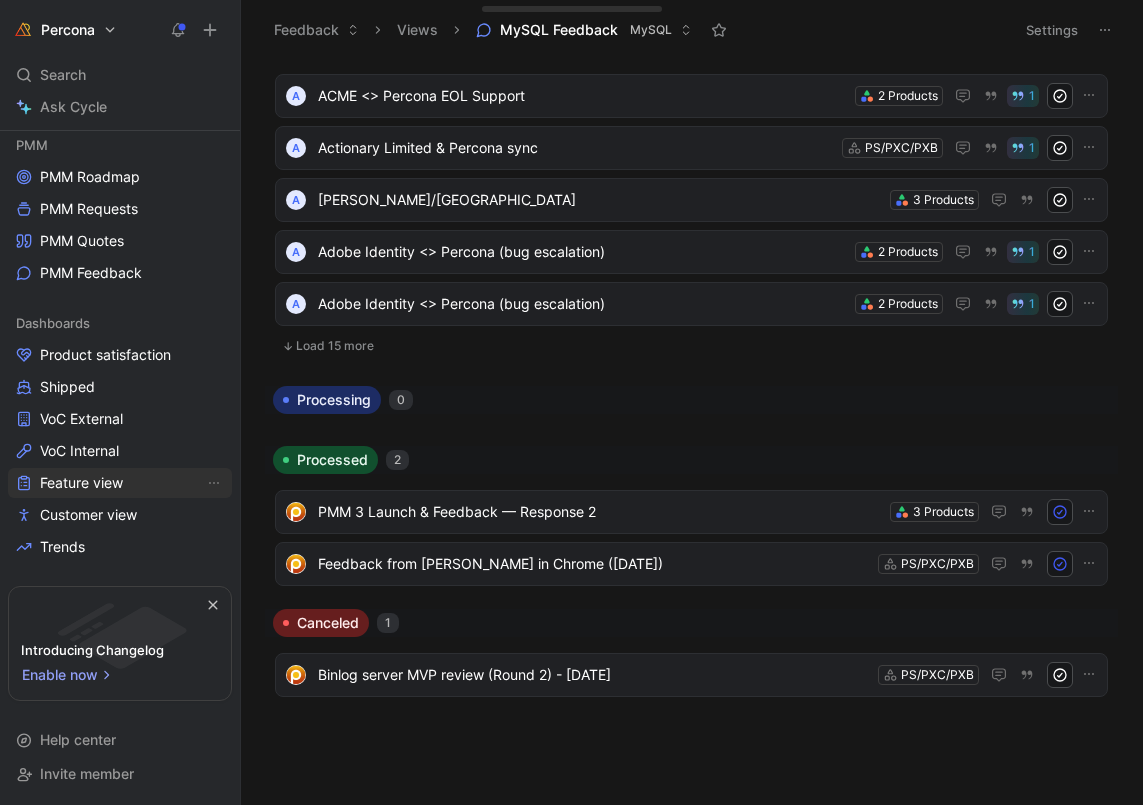 click on "Feature view" at bounding box center [81, 483] 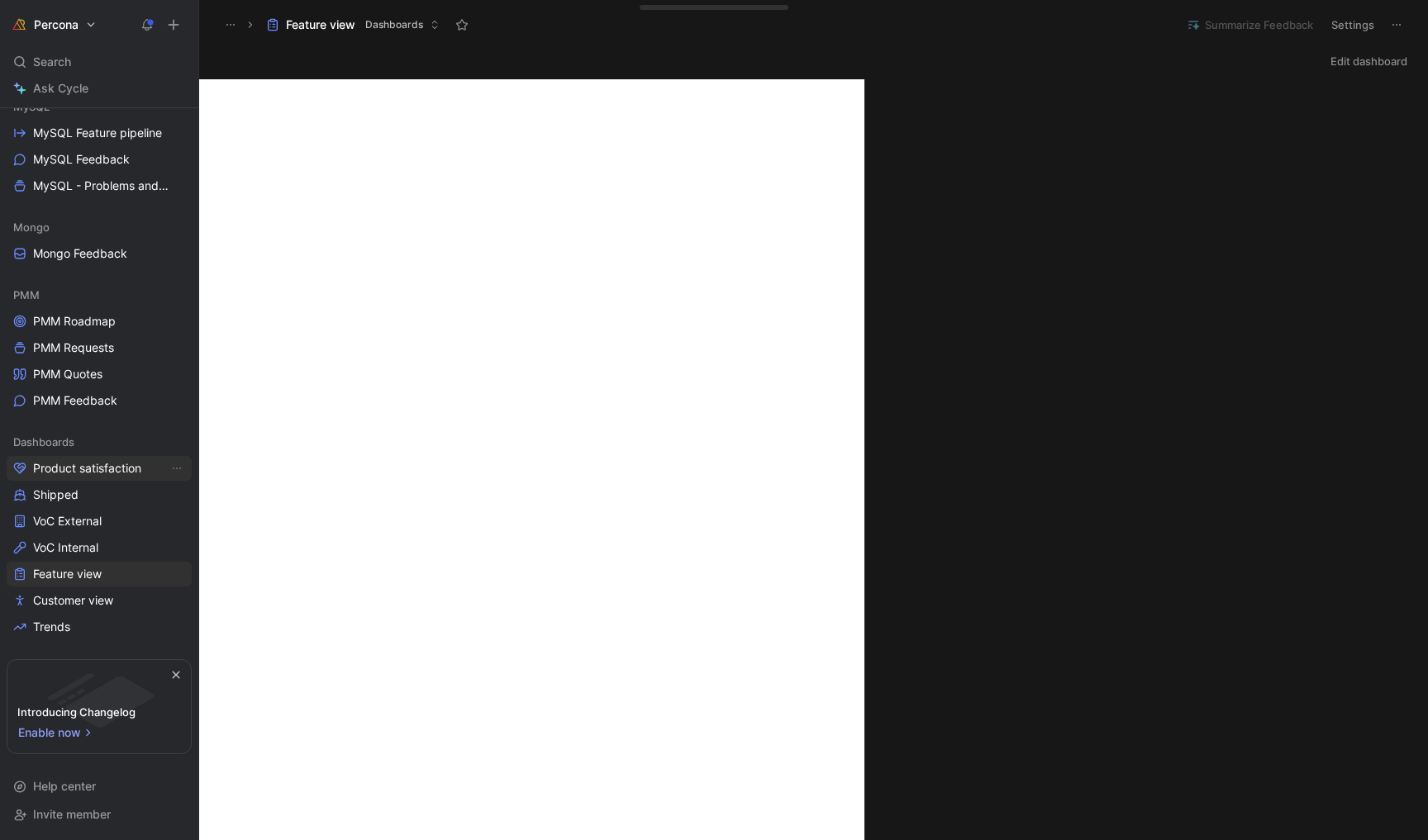 scroll, scrollTop: 359, scrollLeft: 0, axis: vertical 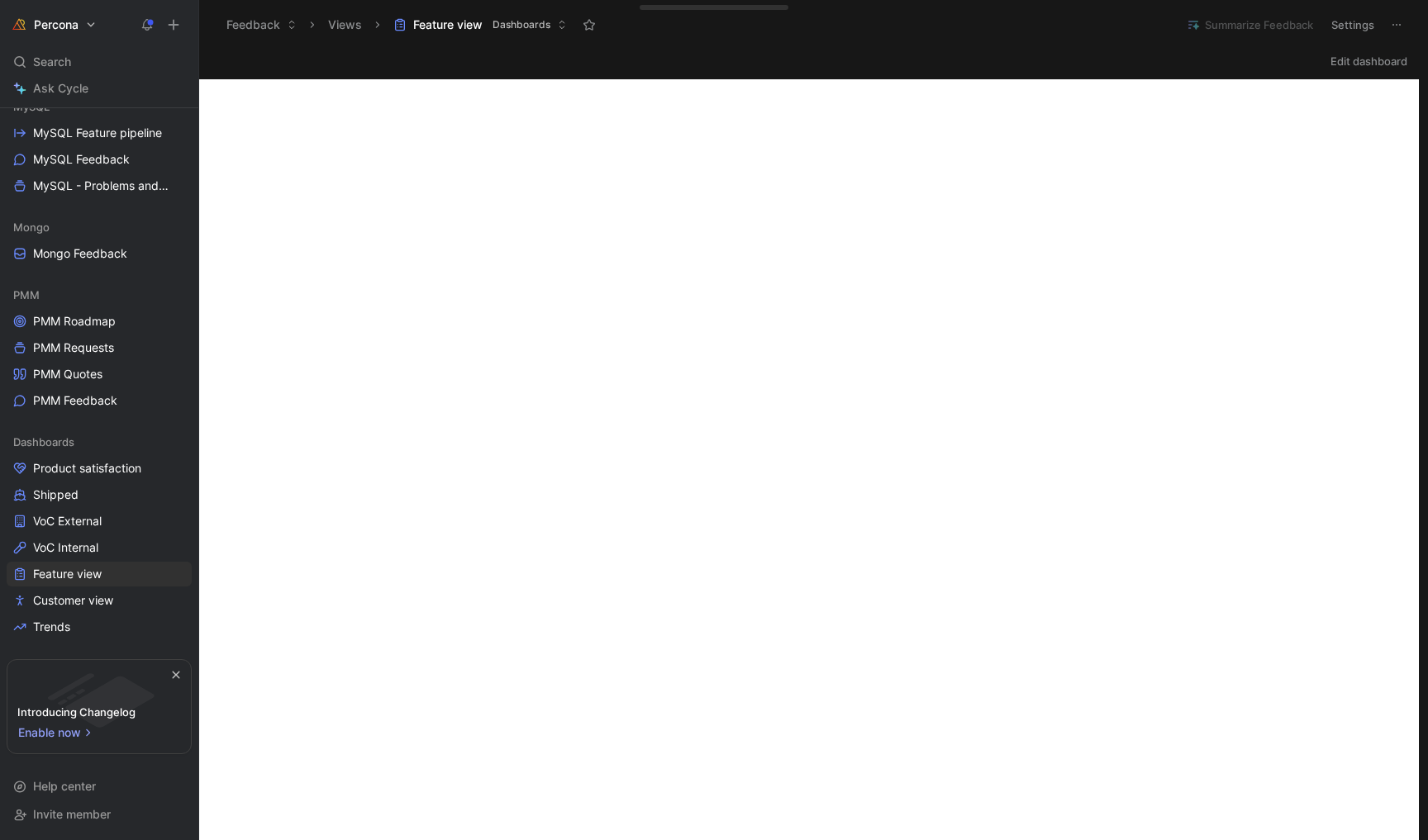 click on "Edit dashboard" at bounding box center (1368, 61) 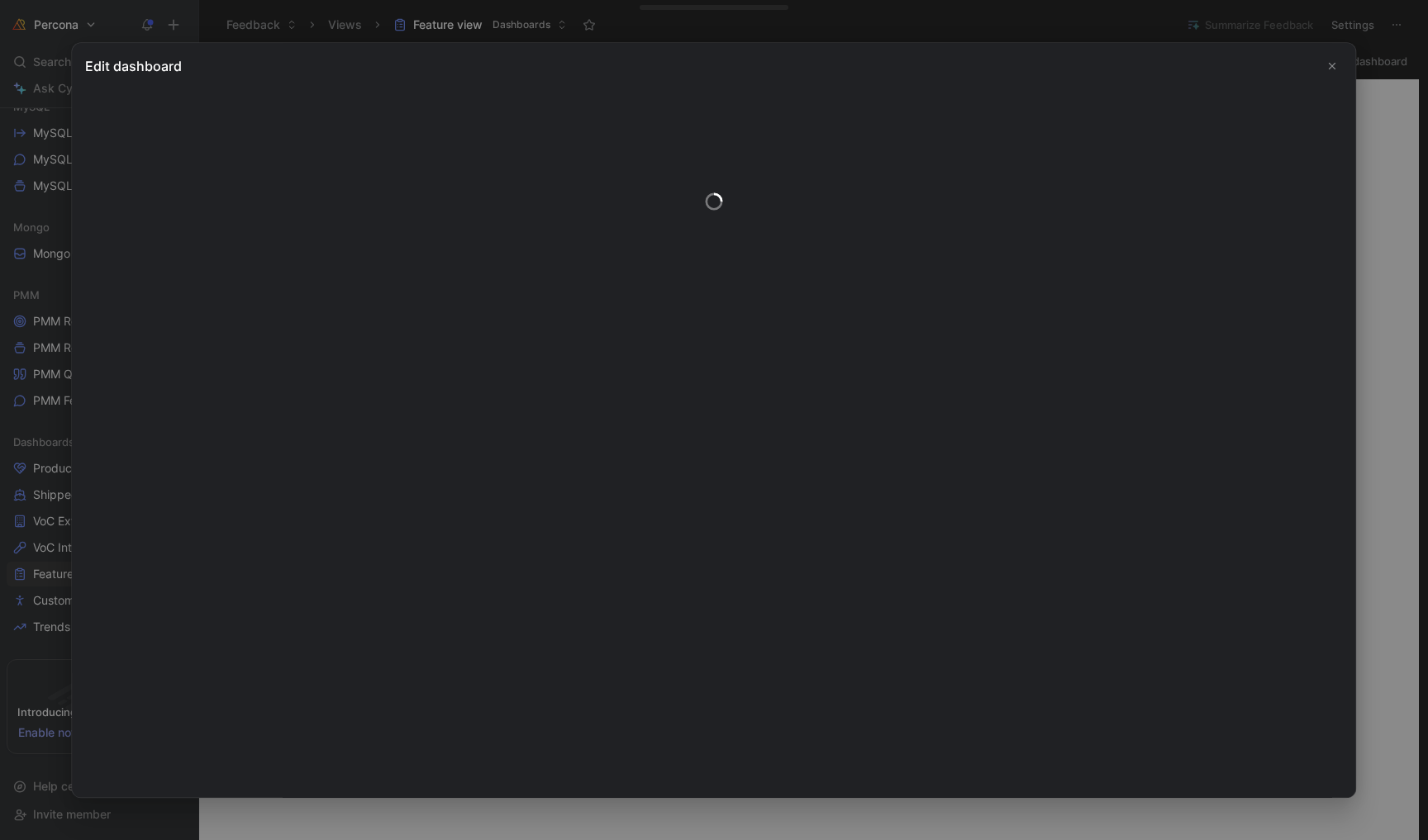 click 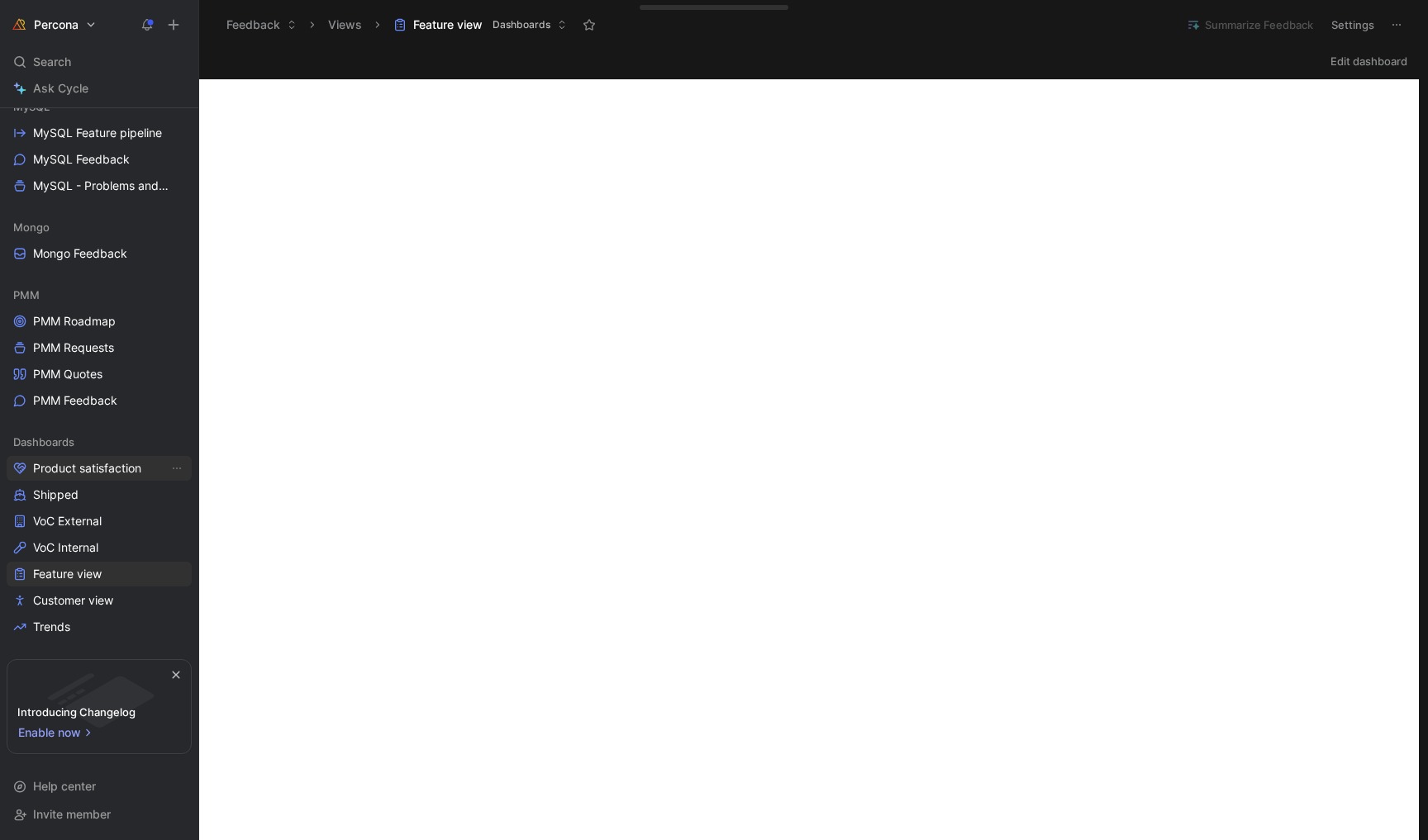 click on "Product satisfaction" at bounding box center (87, 468) 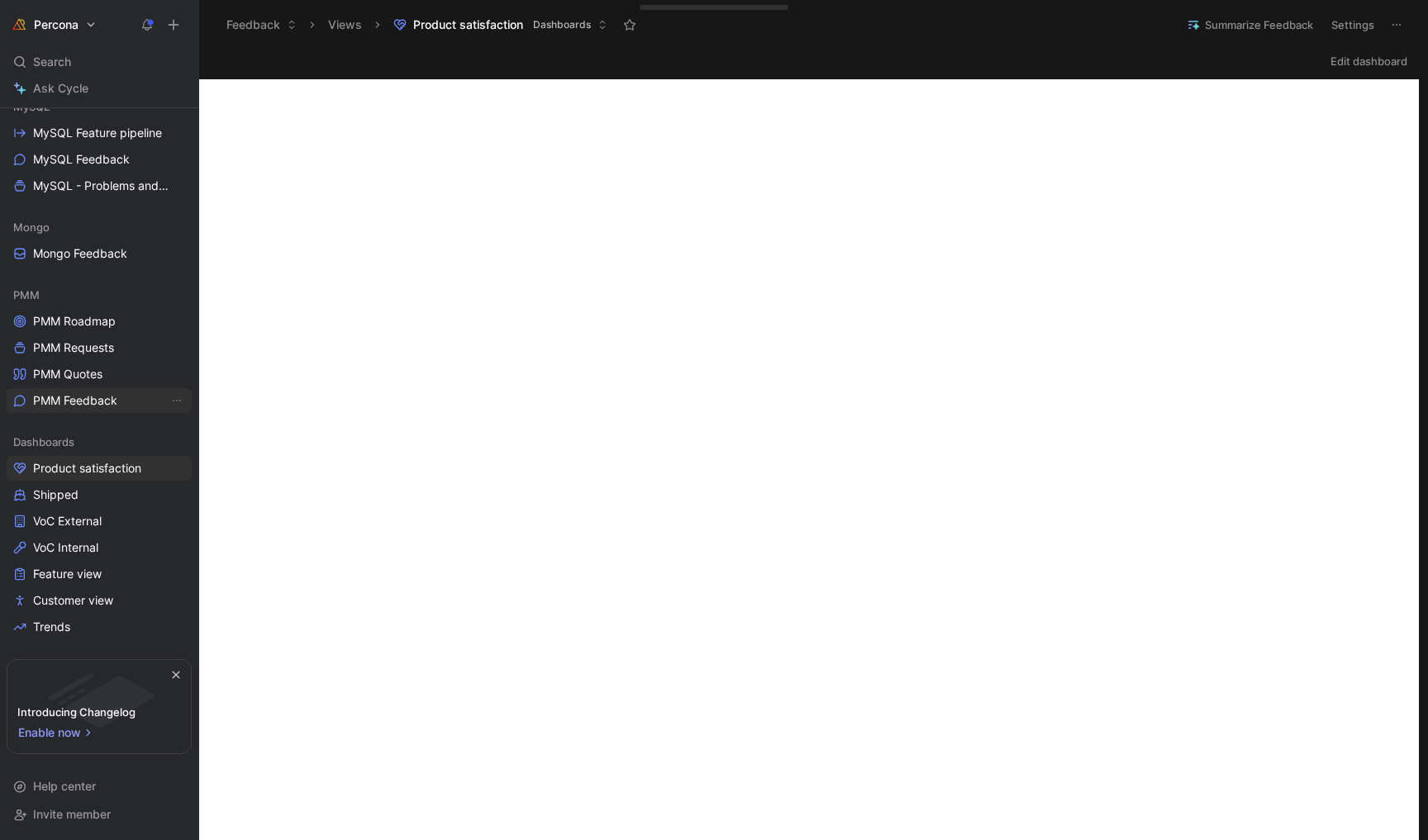 click on "PMM Feedback" at bounding box center (75, 401) 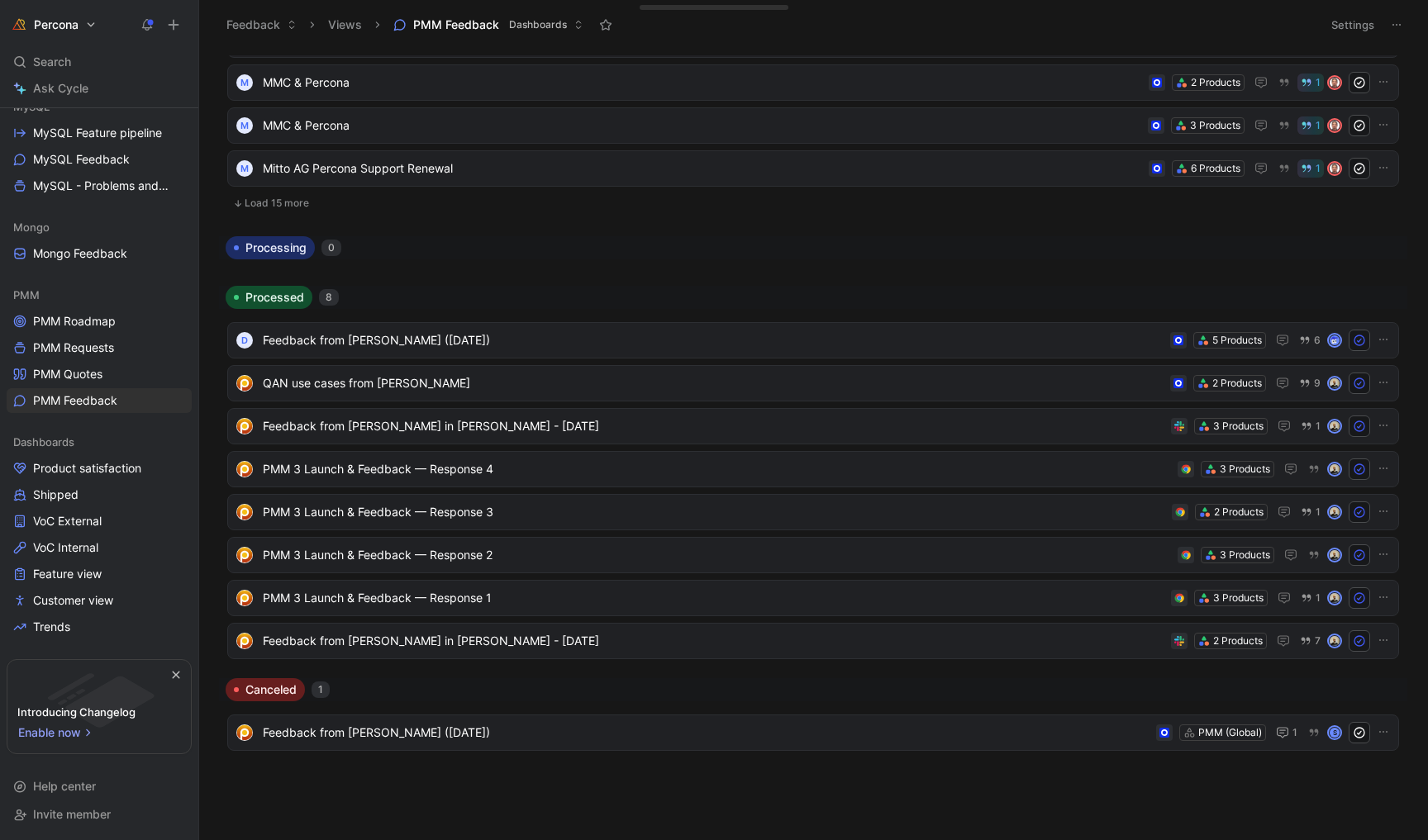 scroll, scrollTop: 543, scrollLeft: 0, axis: vertical 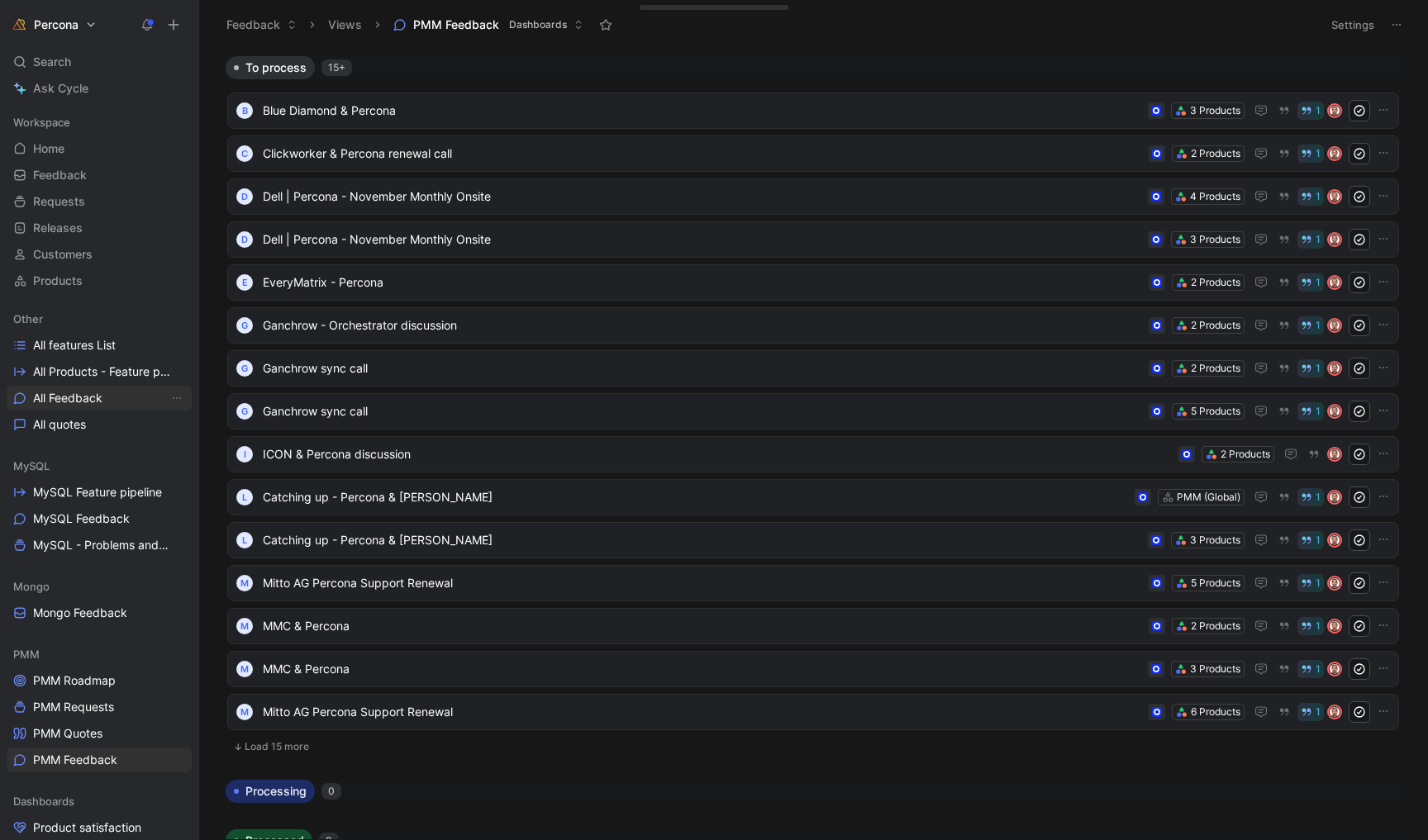 click on "All Feedback" at bounding box center [68, 398] 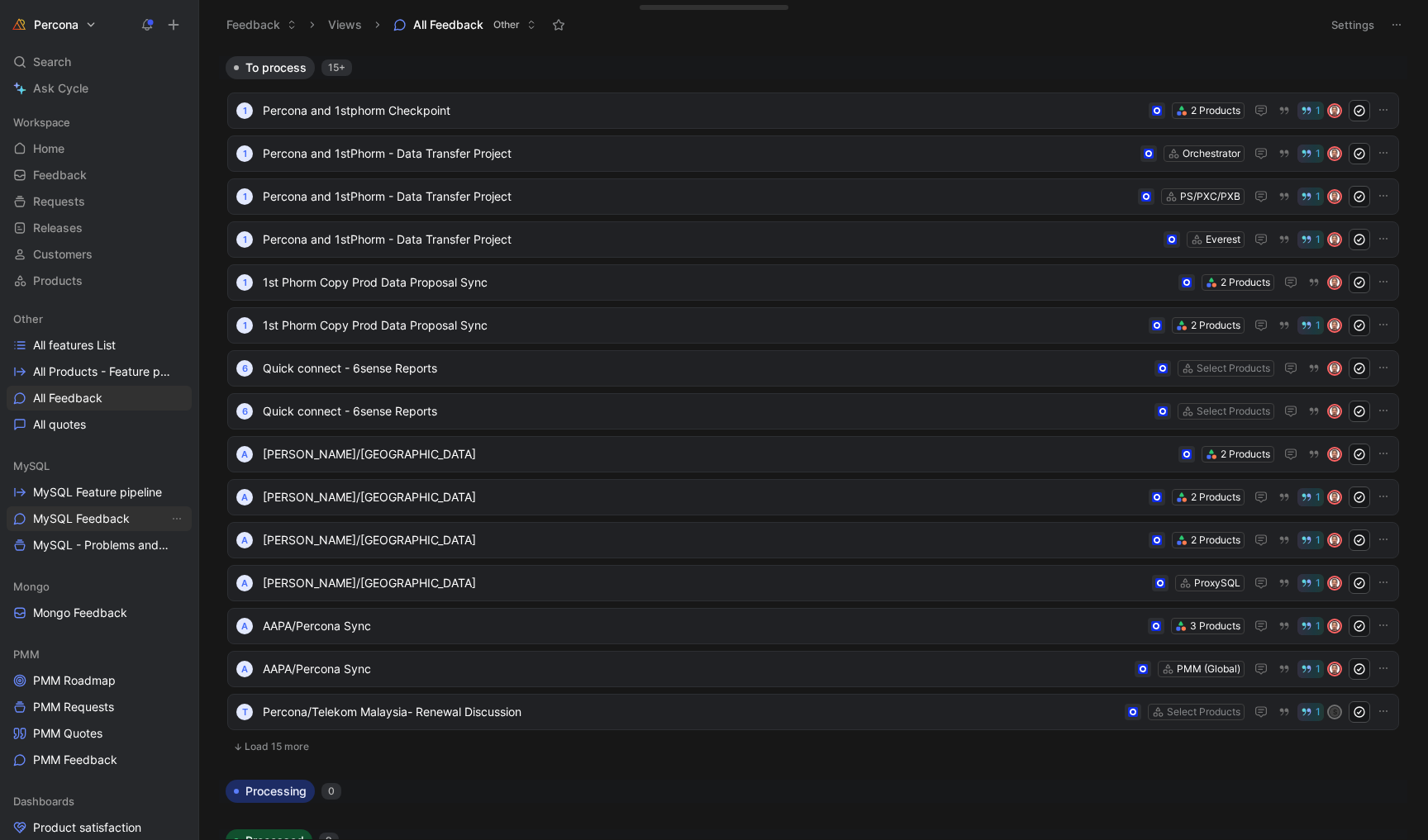 click on "MySQL Feedback" at bounding box center (81, 519) 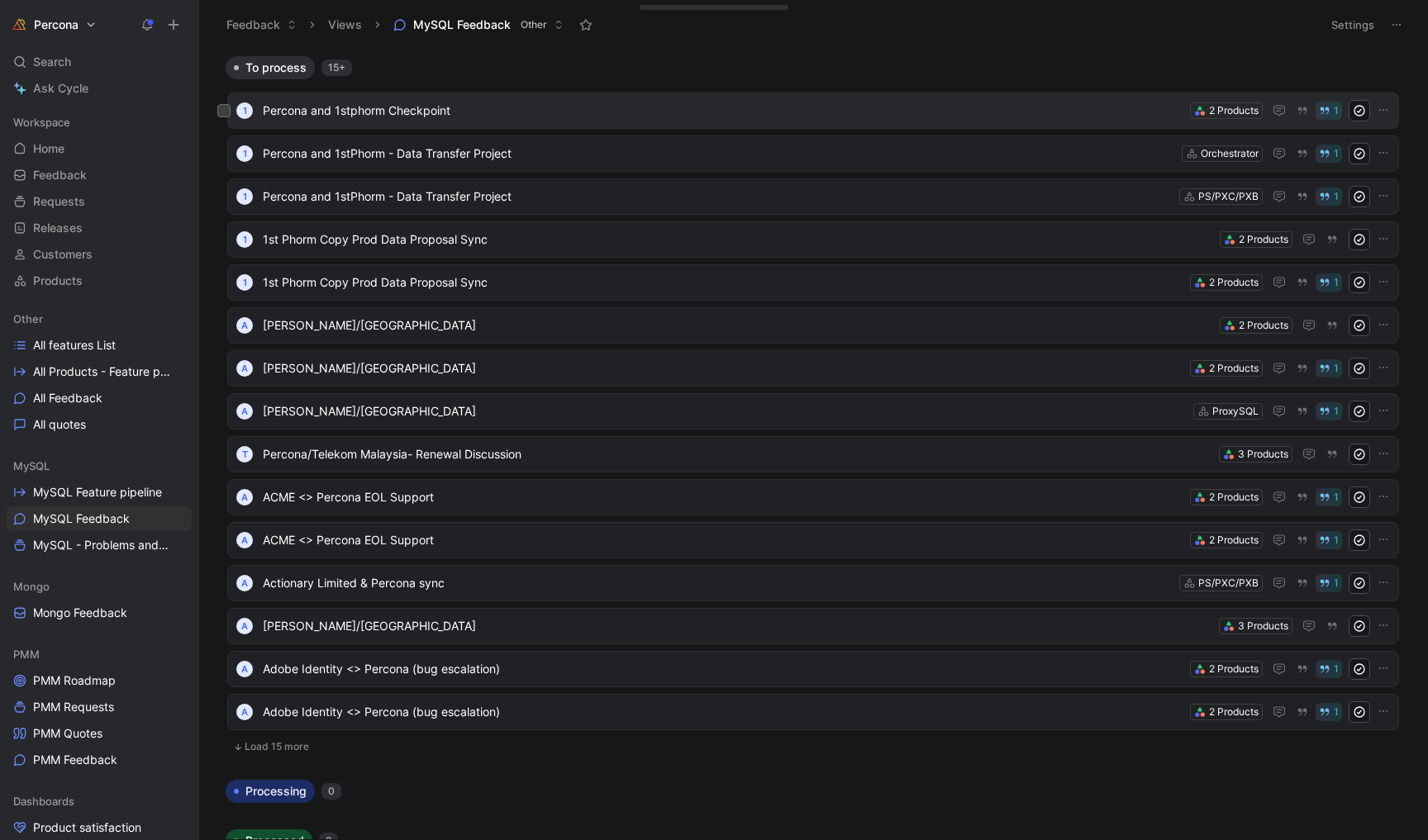 click on "Percona and 1stphorm Checkpoint" at bounding box center (723, 111) 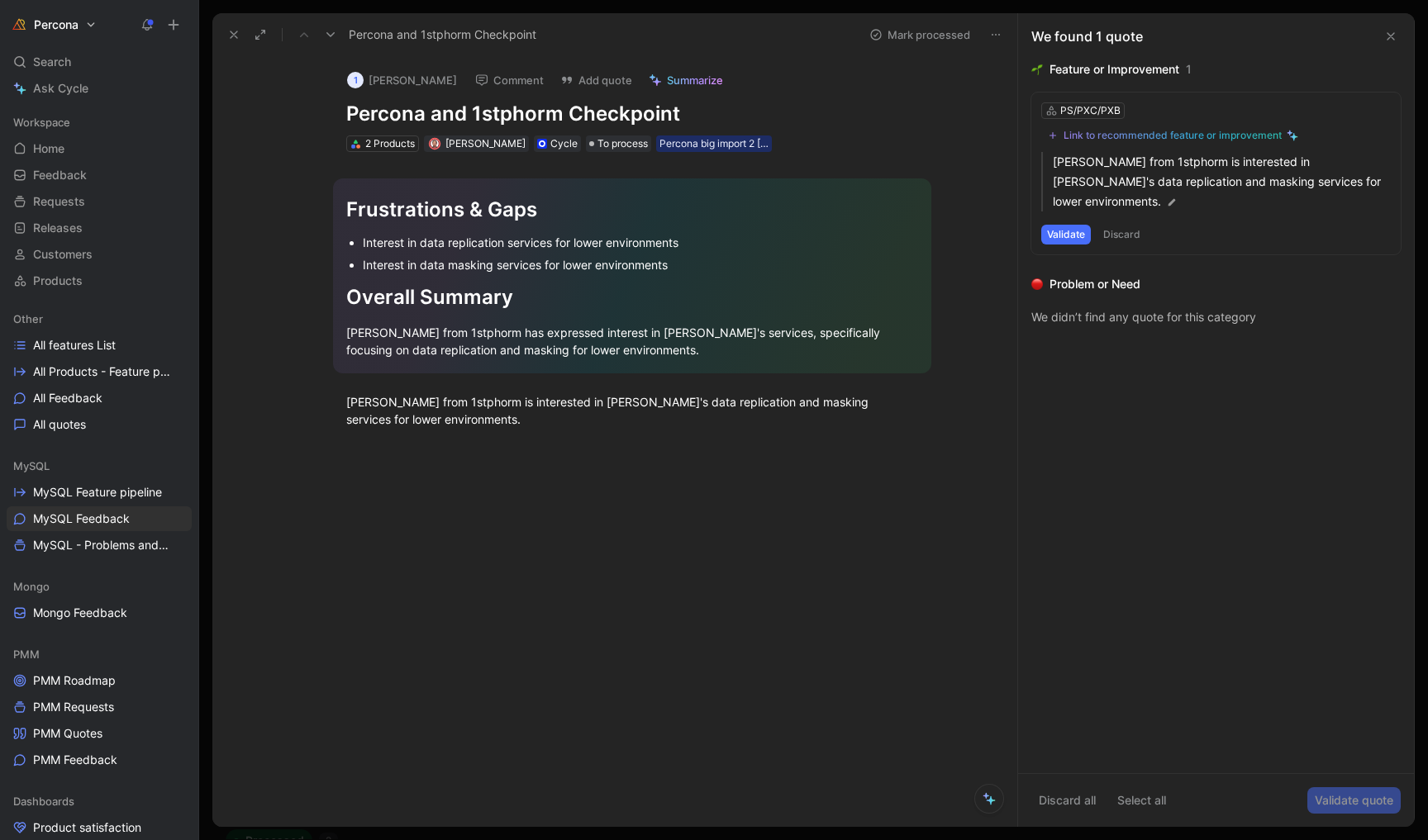 click on "We didn’t find any quote for this category" at bounding box center [1216, 317] 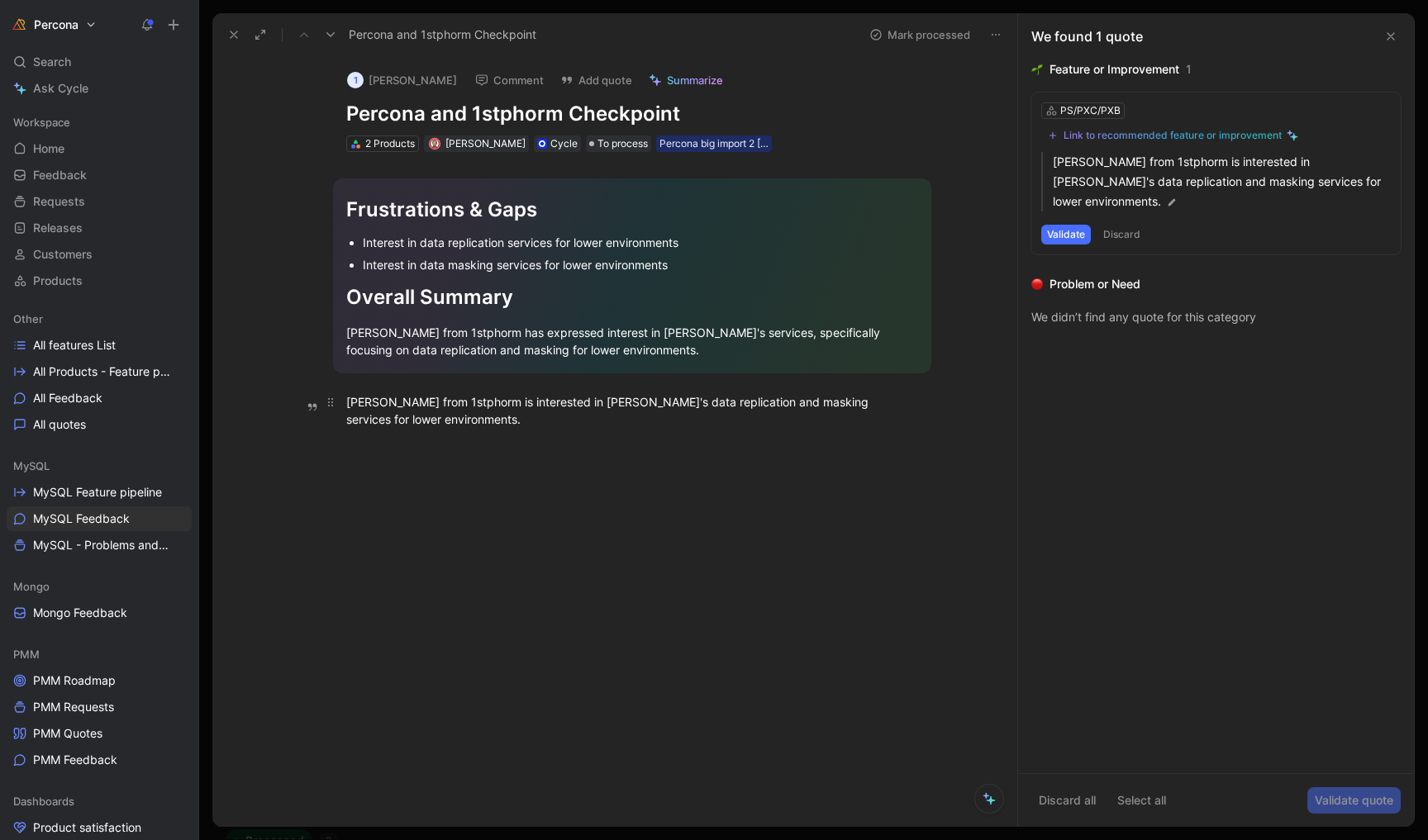 click on "2 Products" at bounding box center (390, 144) 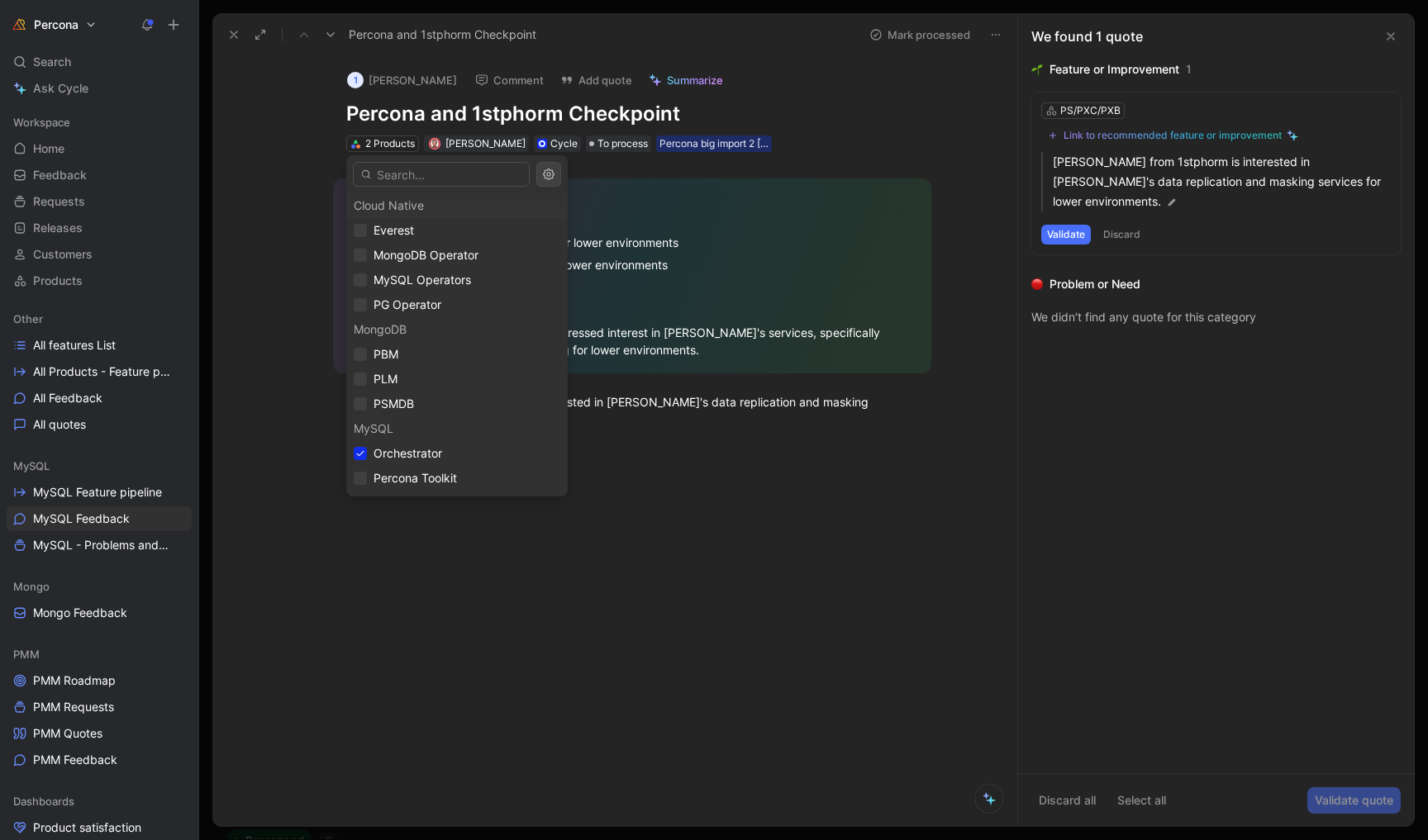scroll, scrollTop: -1, scrollLeft: 0, axis: vertical 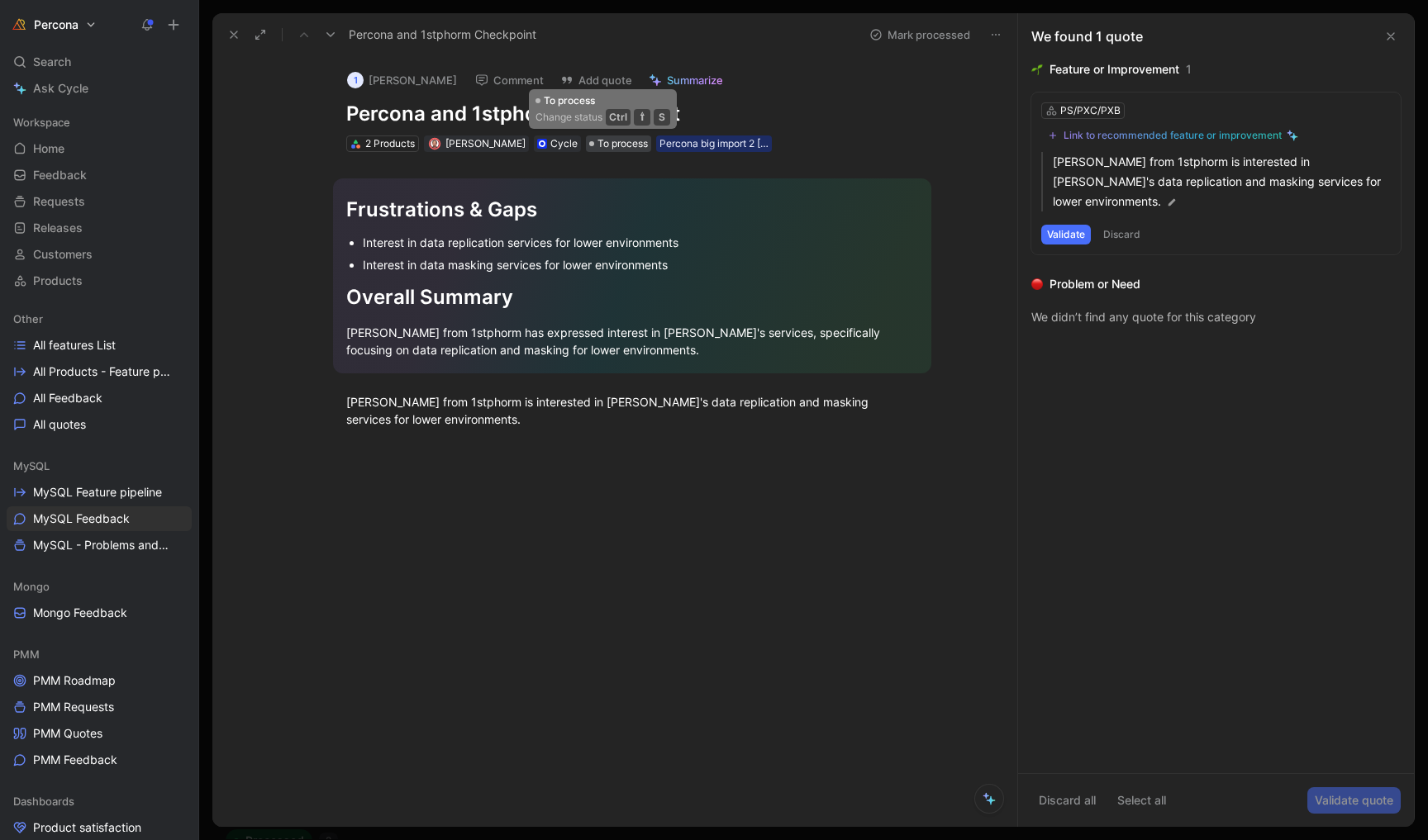 click on "To process" at bounding box center [622, 144] 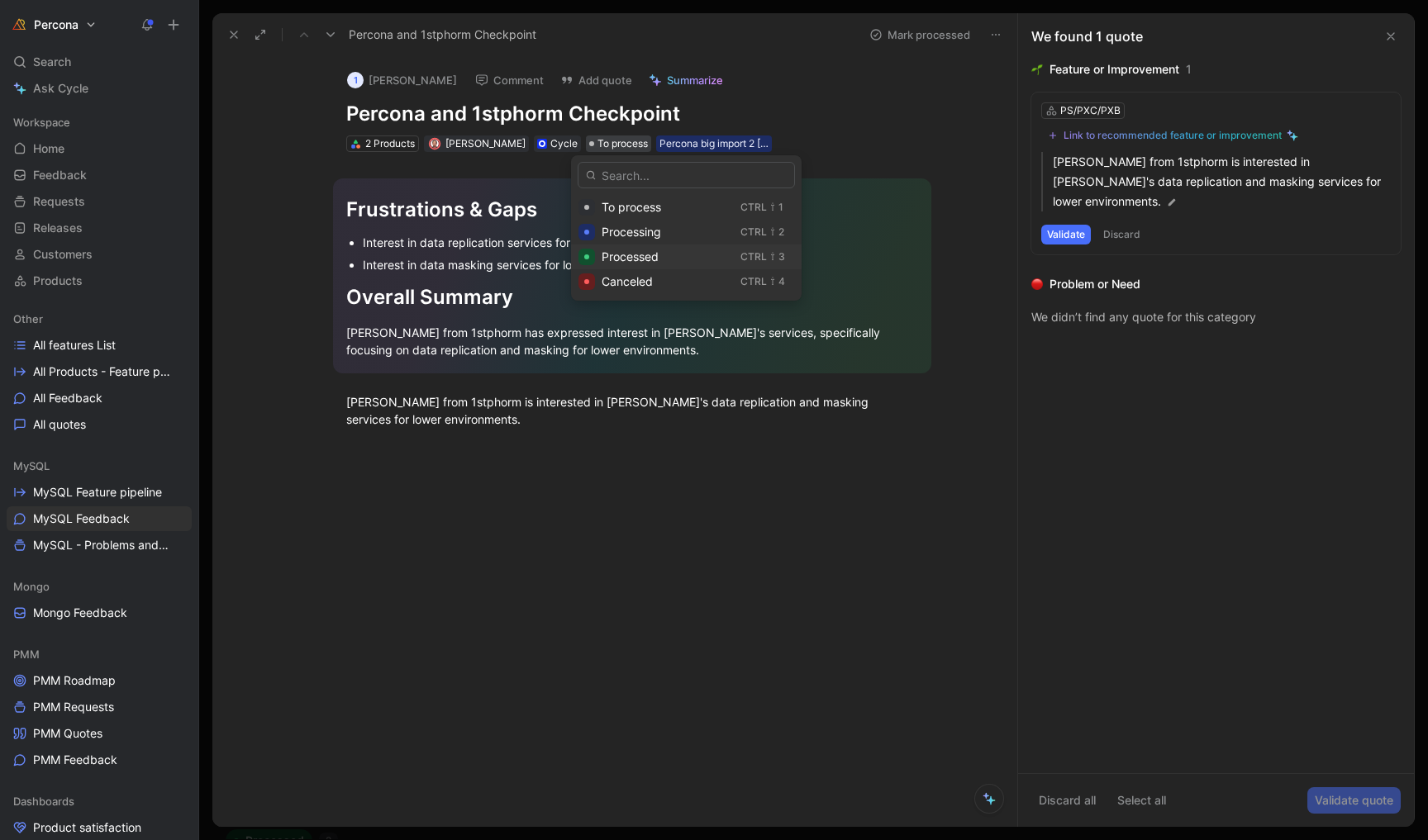 click on "Processed" at bounding box center (630, 256) 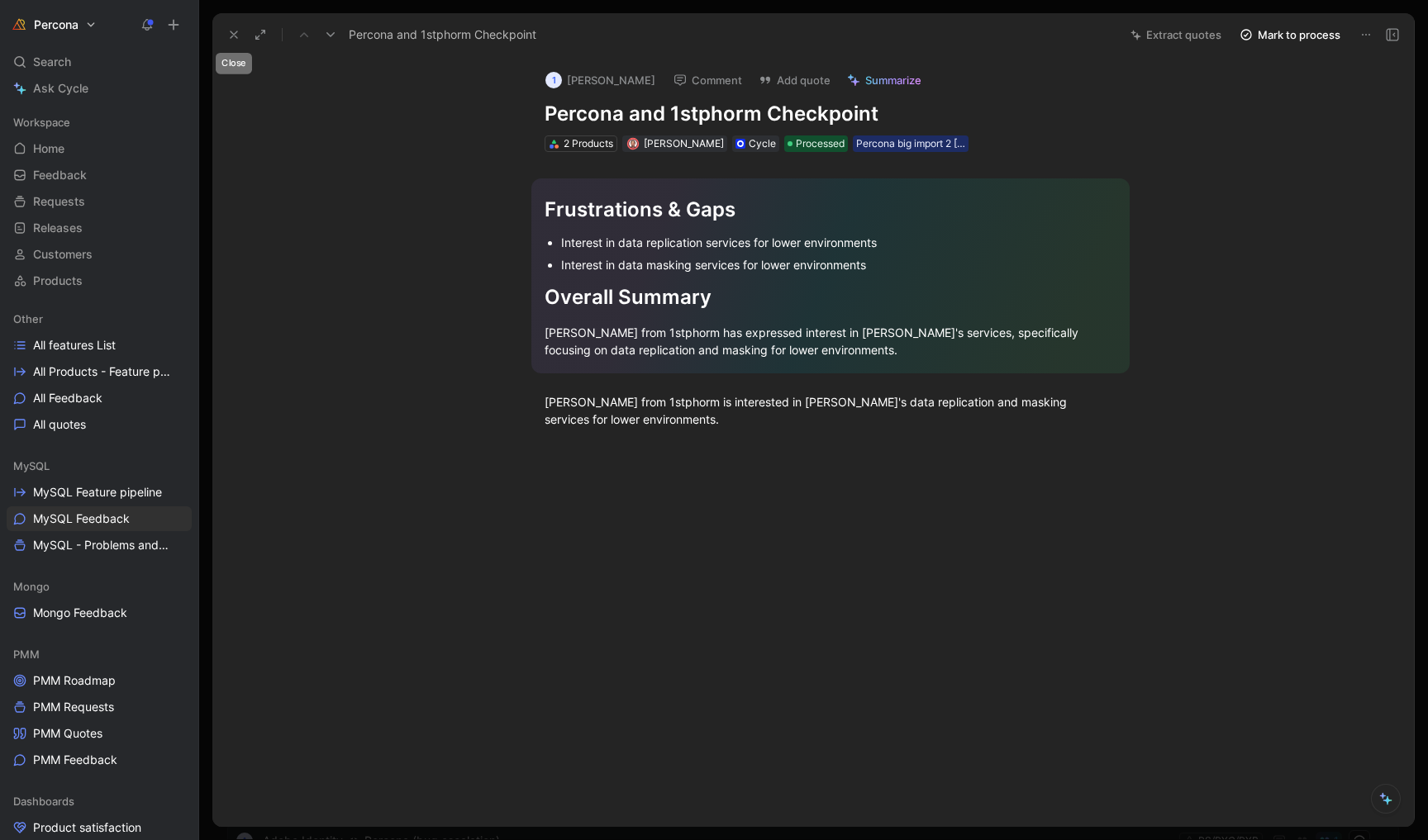 click 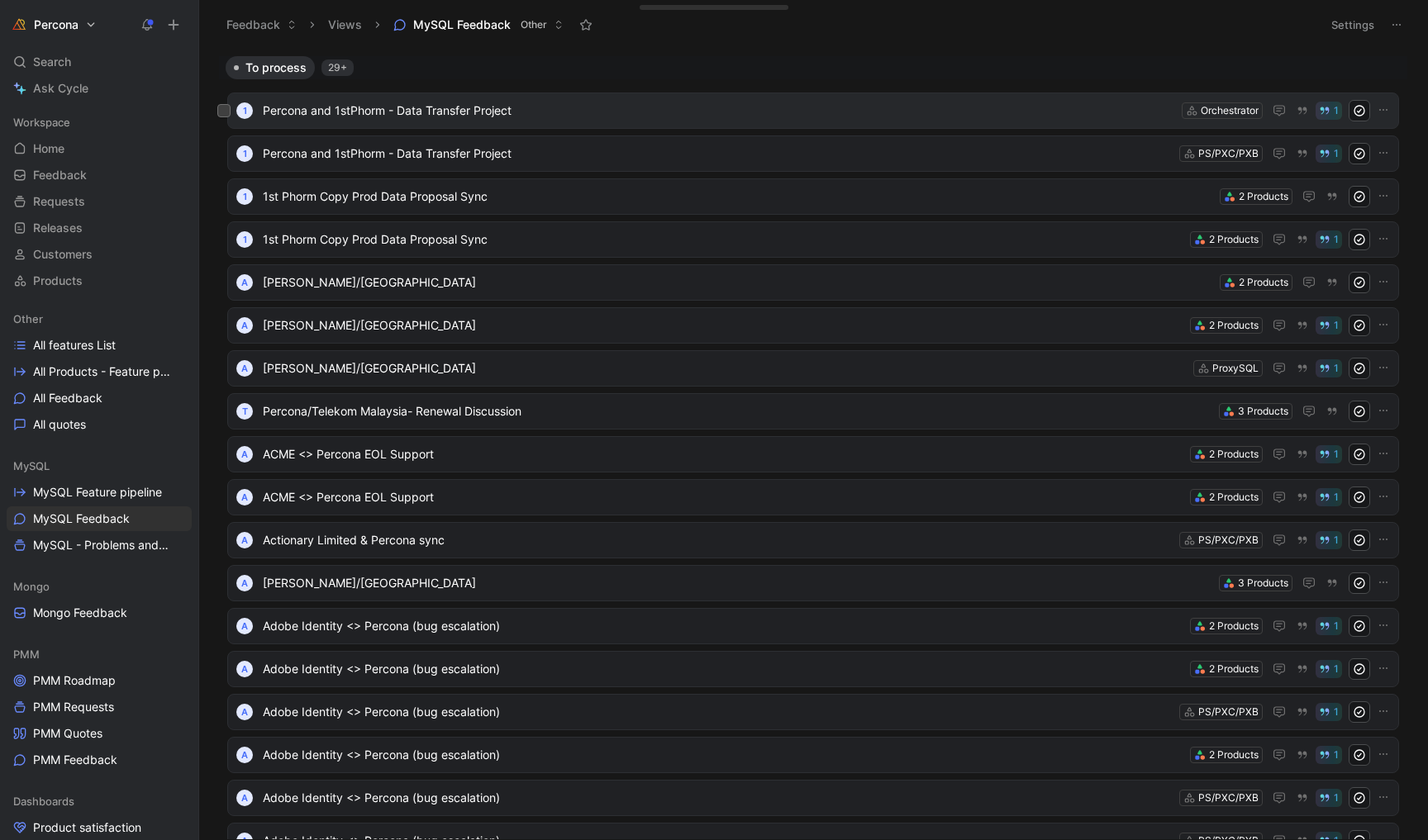 click on "Percona and 1stPhorm - Data Transfer Project" at bounding box center (719, 111) 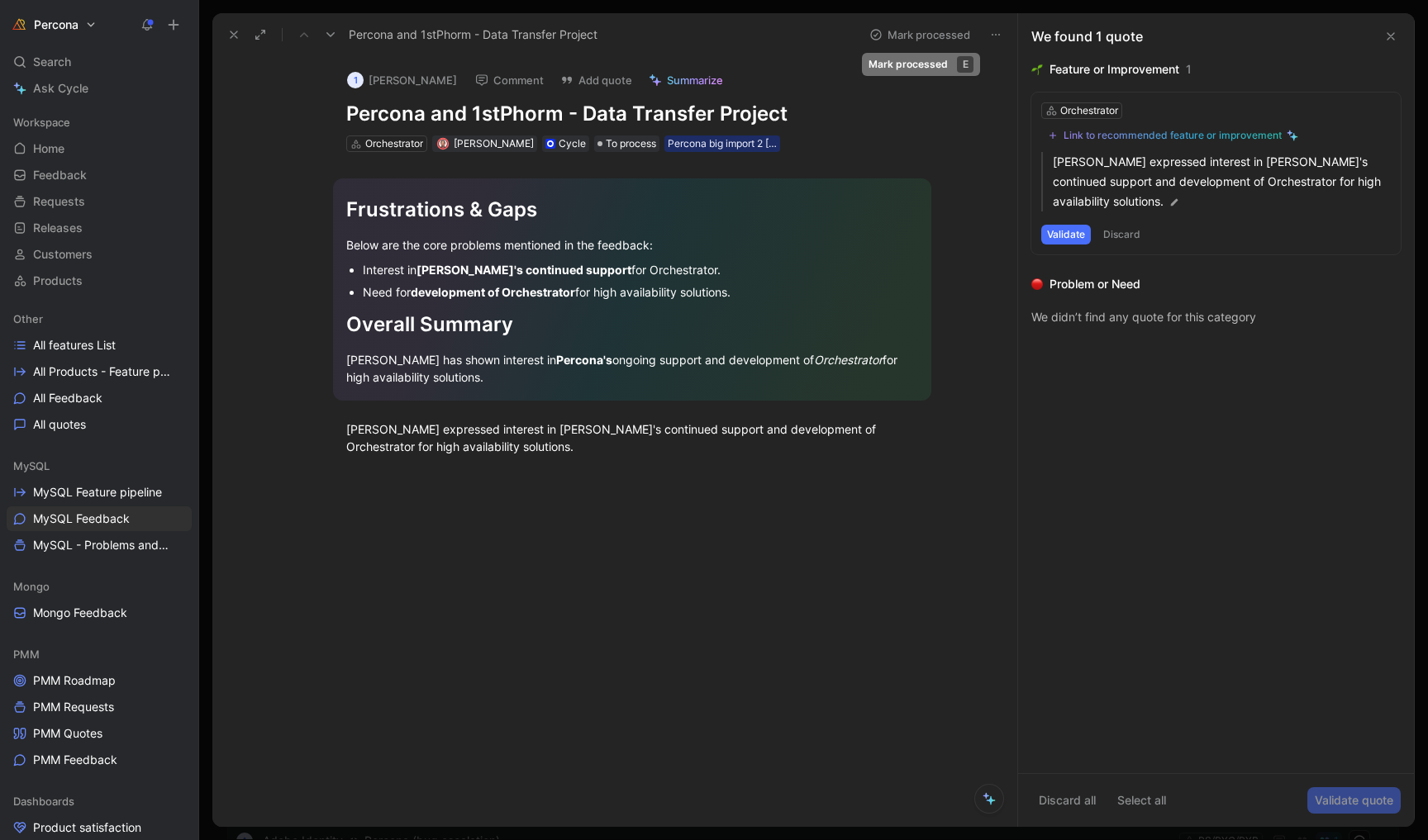 click on "Mark processed" at bounding box center (920, 35) 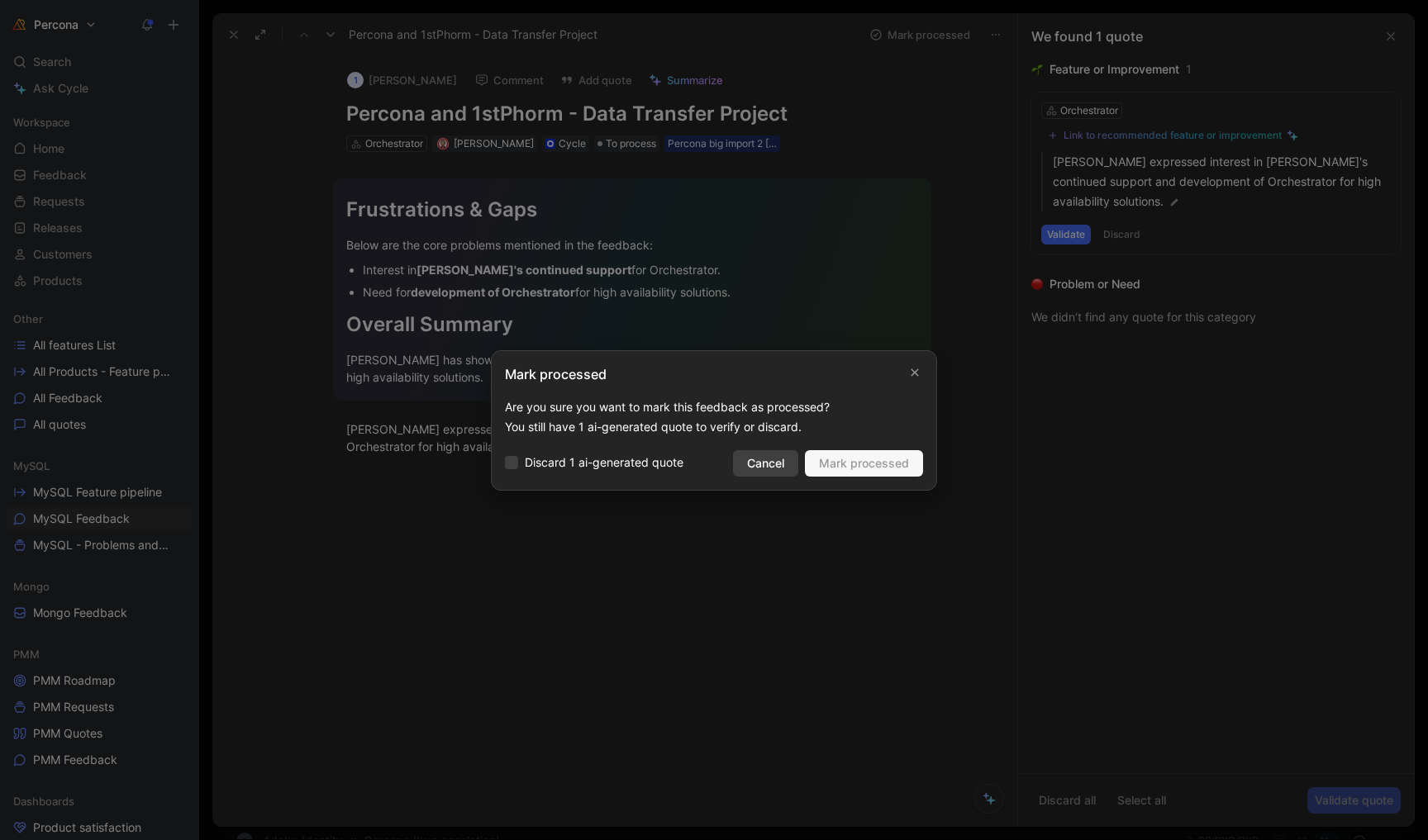 click on "Cancel" at bounding box center (765, 463) 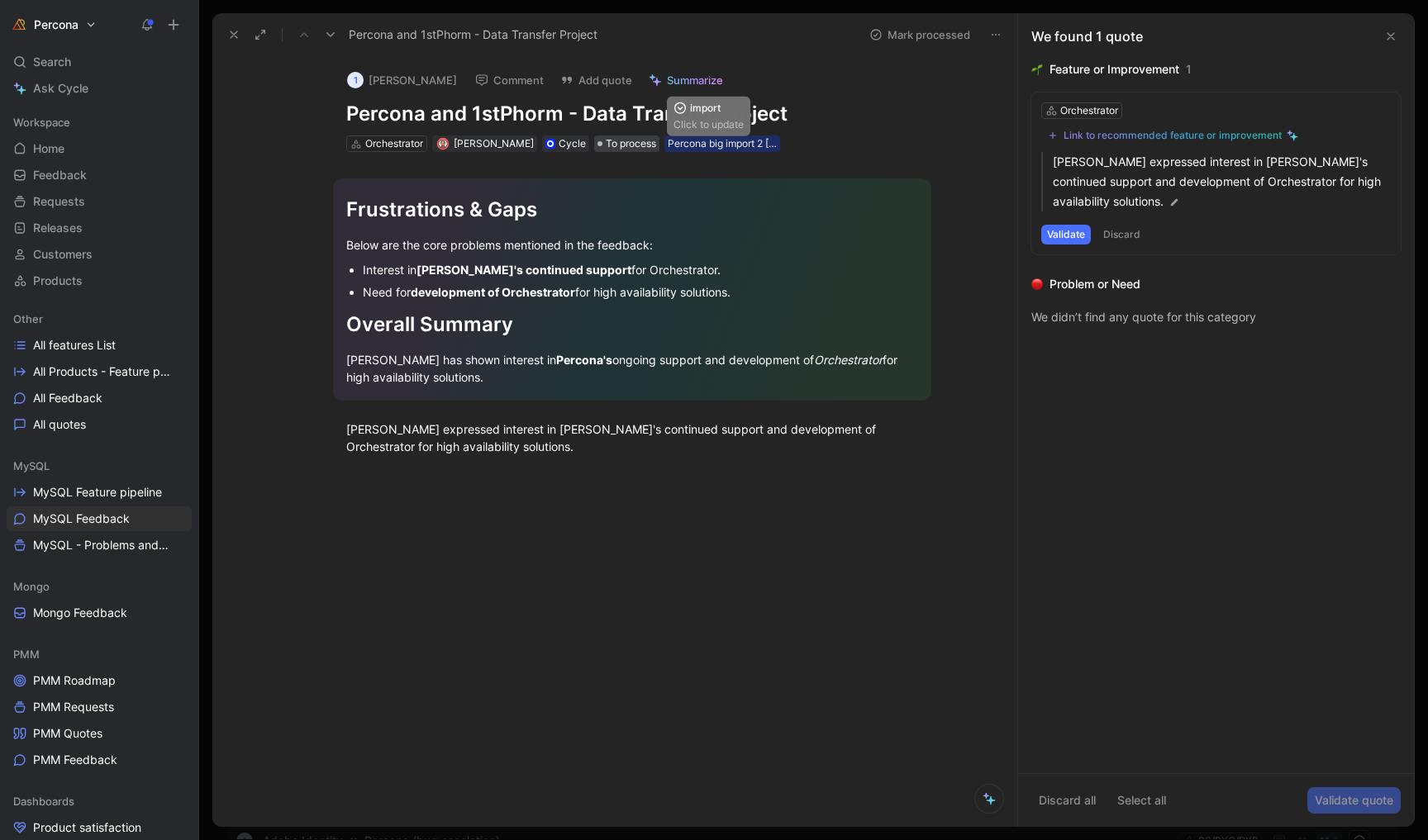 click on "To process" at bounding box center [631, 144] 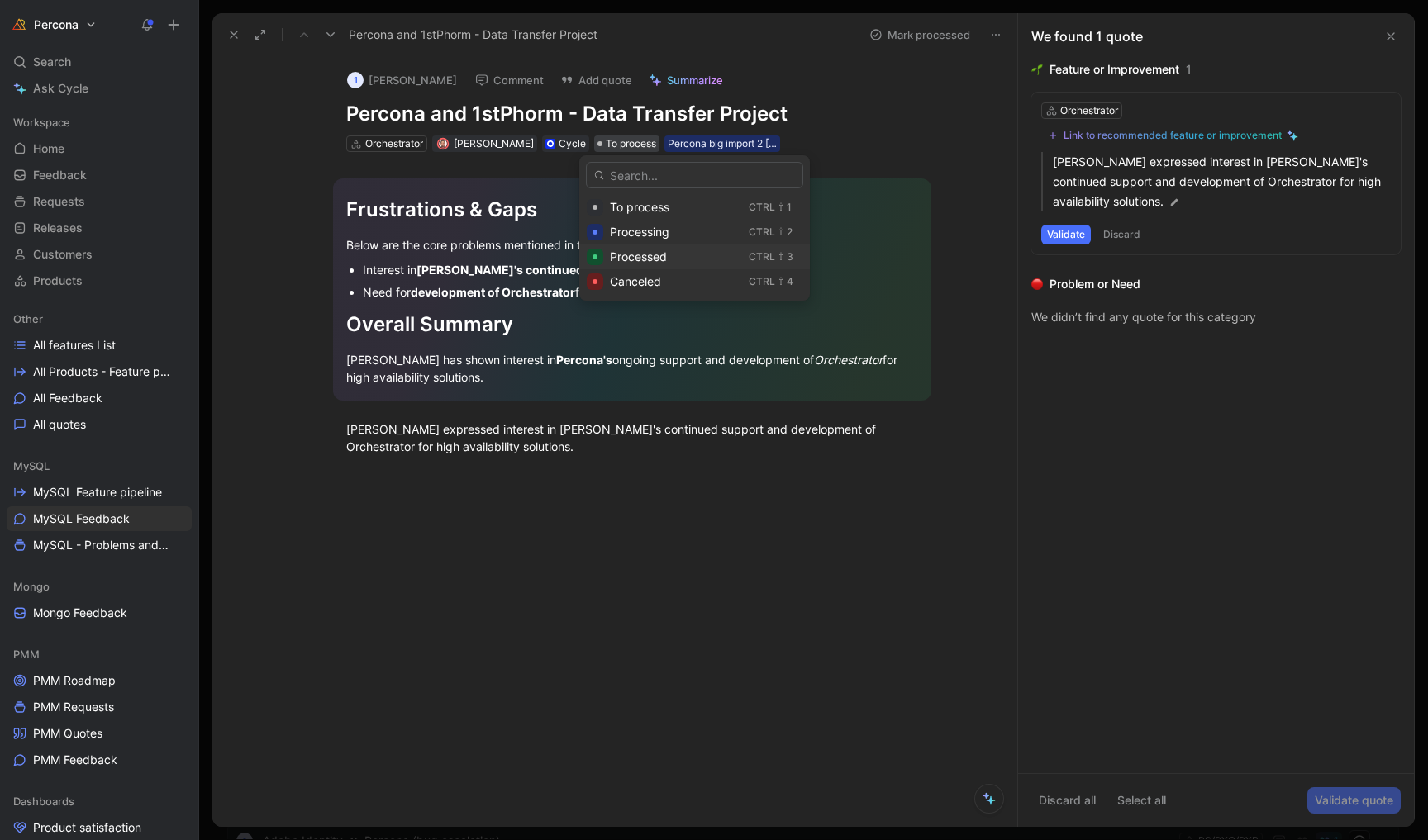 click on "Processed" at bounding box center (638, 256) 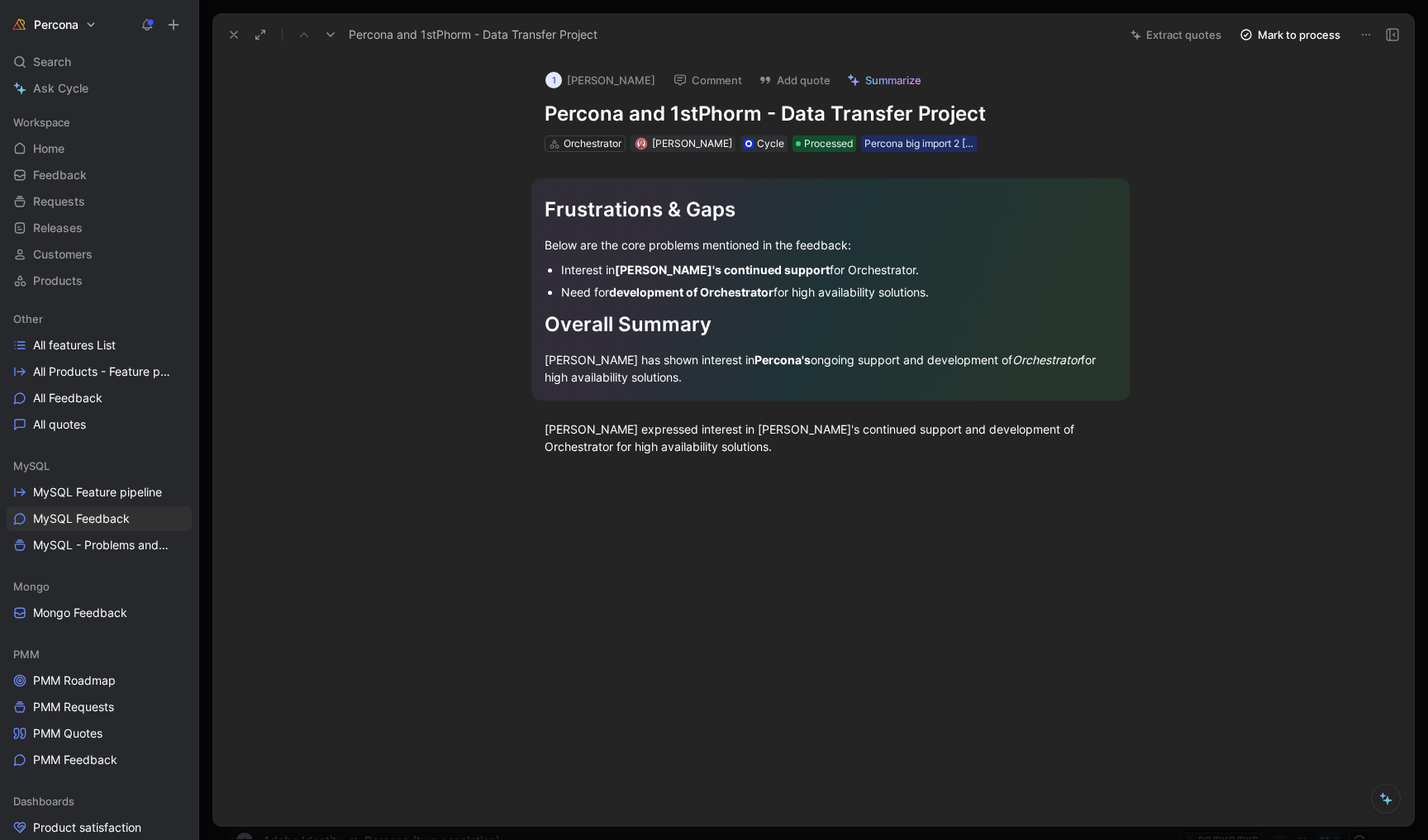 click at bounding box center [234, 35] 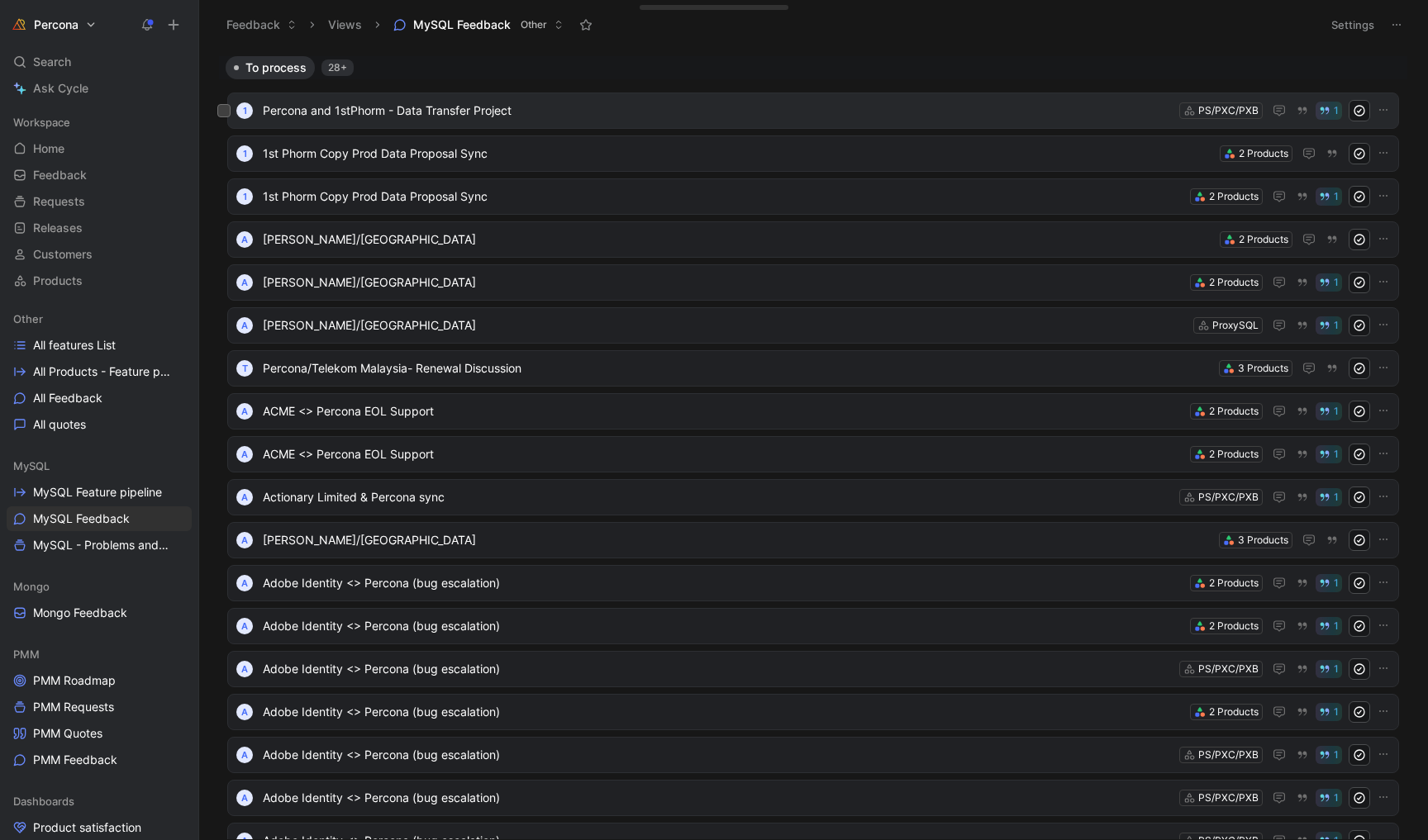 click on "Percona and 1stPhorm - Data Transfer Project" at bounding box center (717, 111) 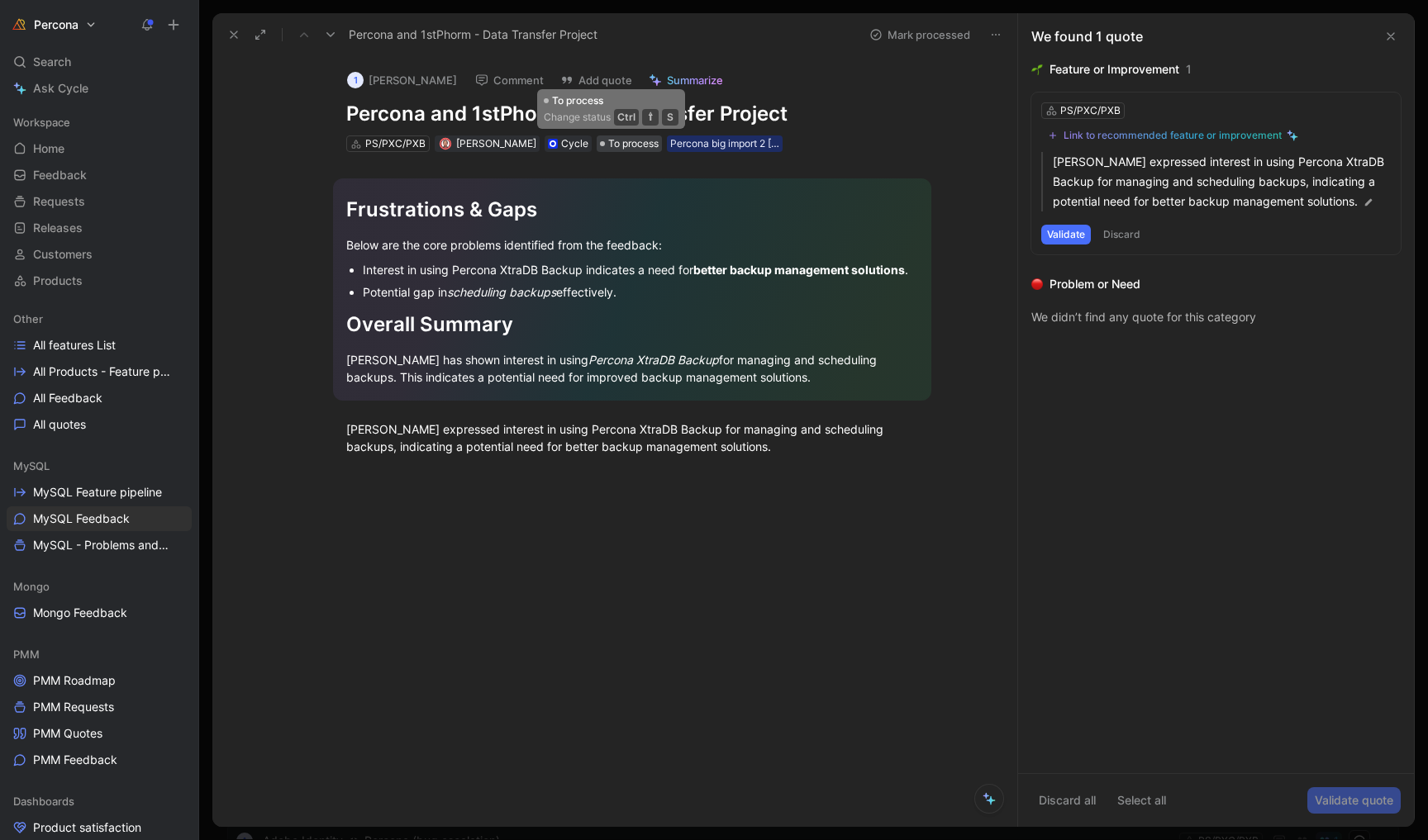 click on "To process" at bounding box center [633, 144] 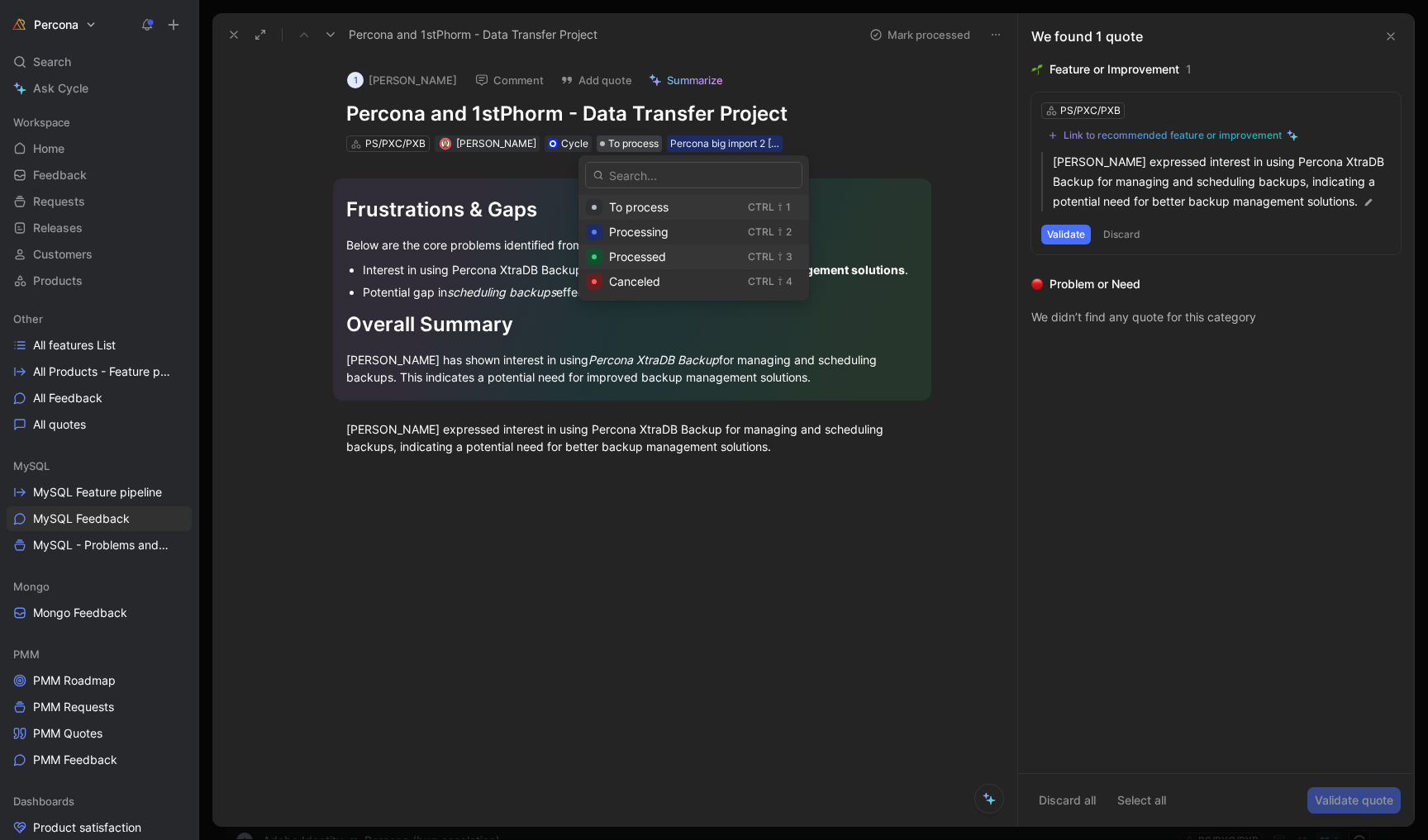 click on "Processed" at bounding box center [637, 256] 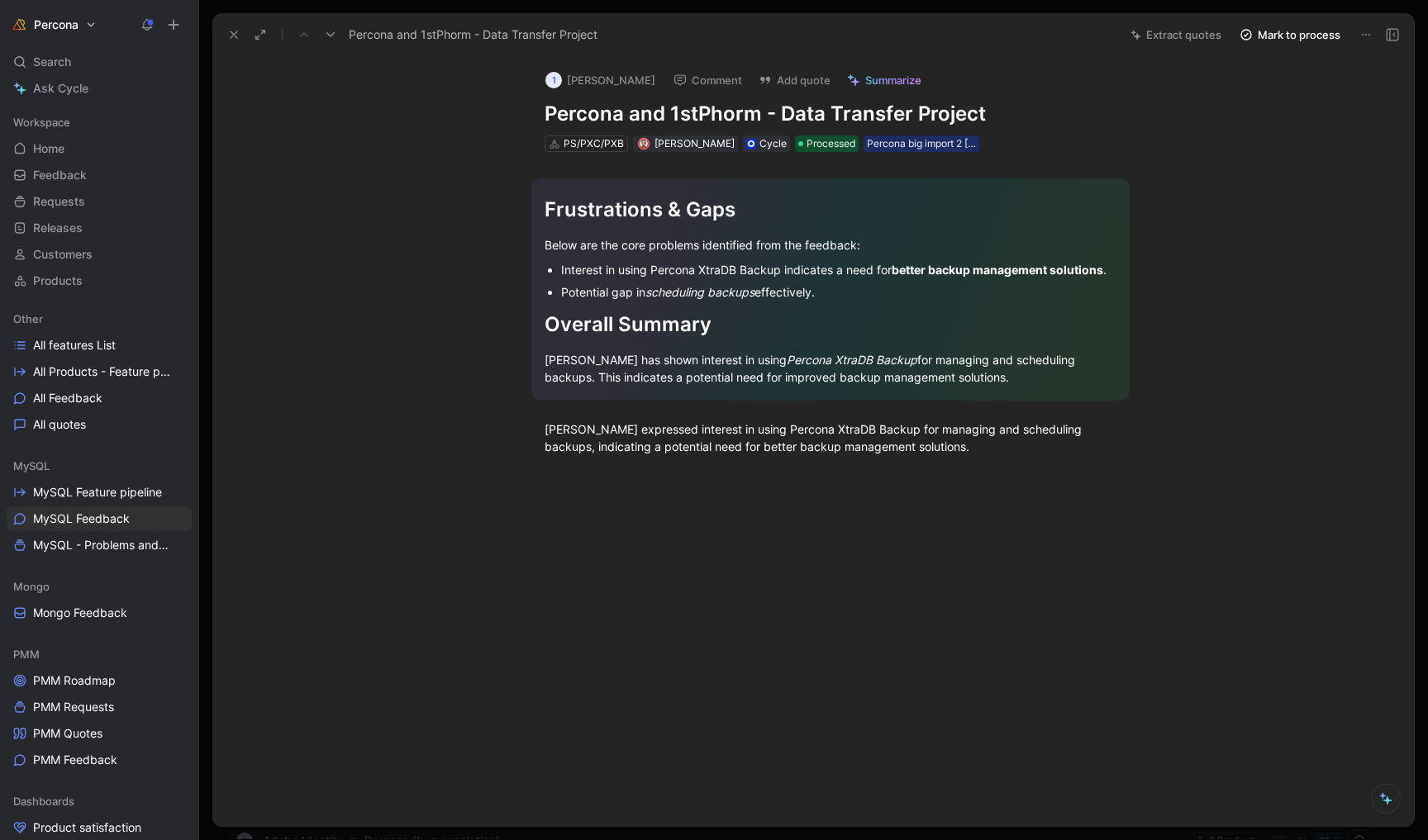 click at bounding box center [234, 35] 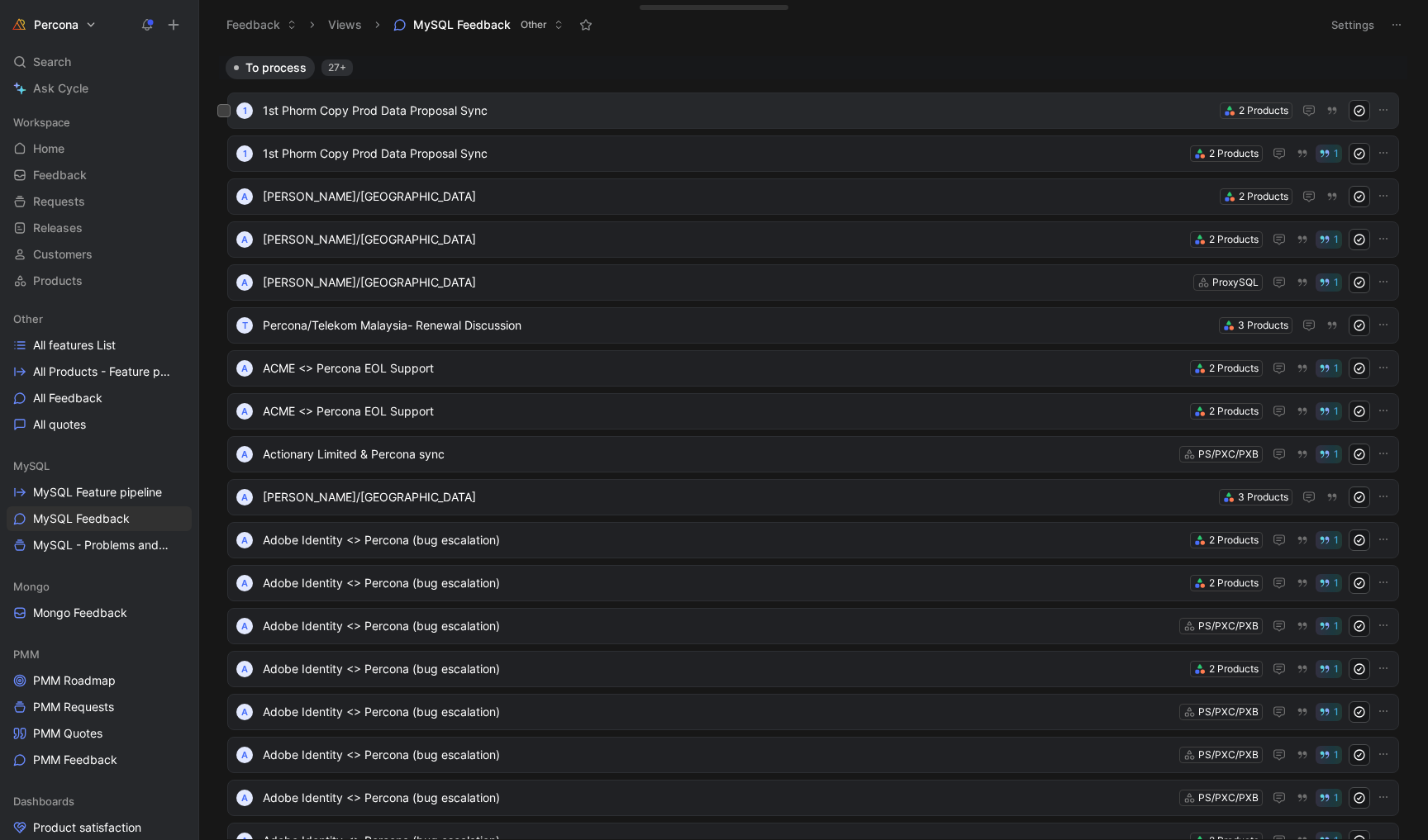 click on "1st Phorm Copy Prod Data Proposal Sync" at bounding box center (738, 111) 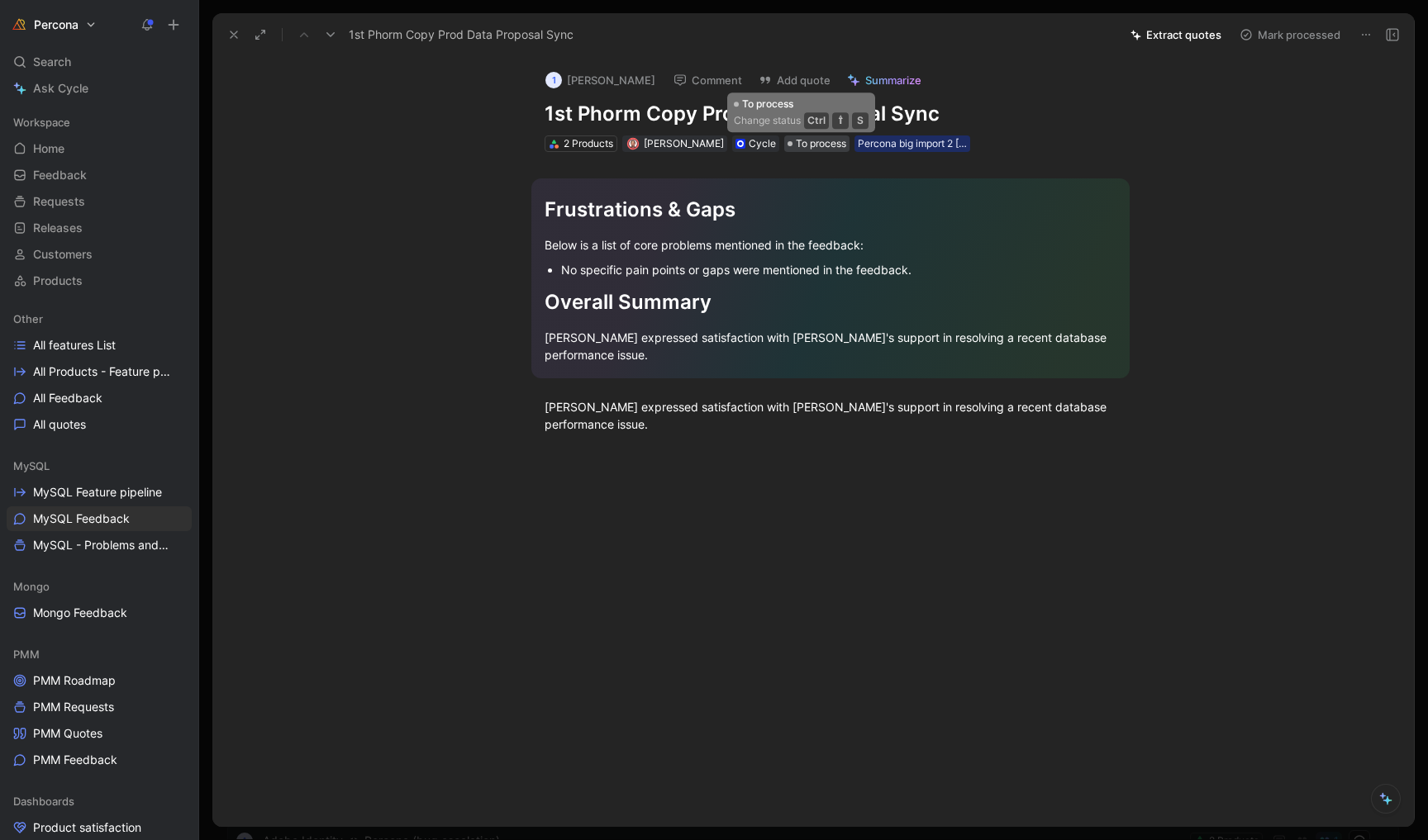 click on "To process" at bounding box center [821, 144] 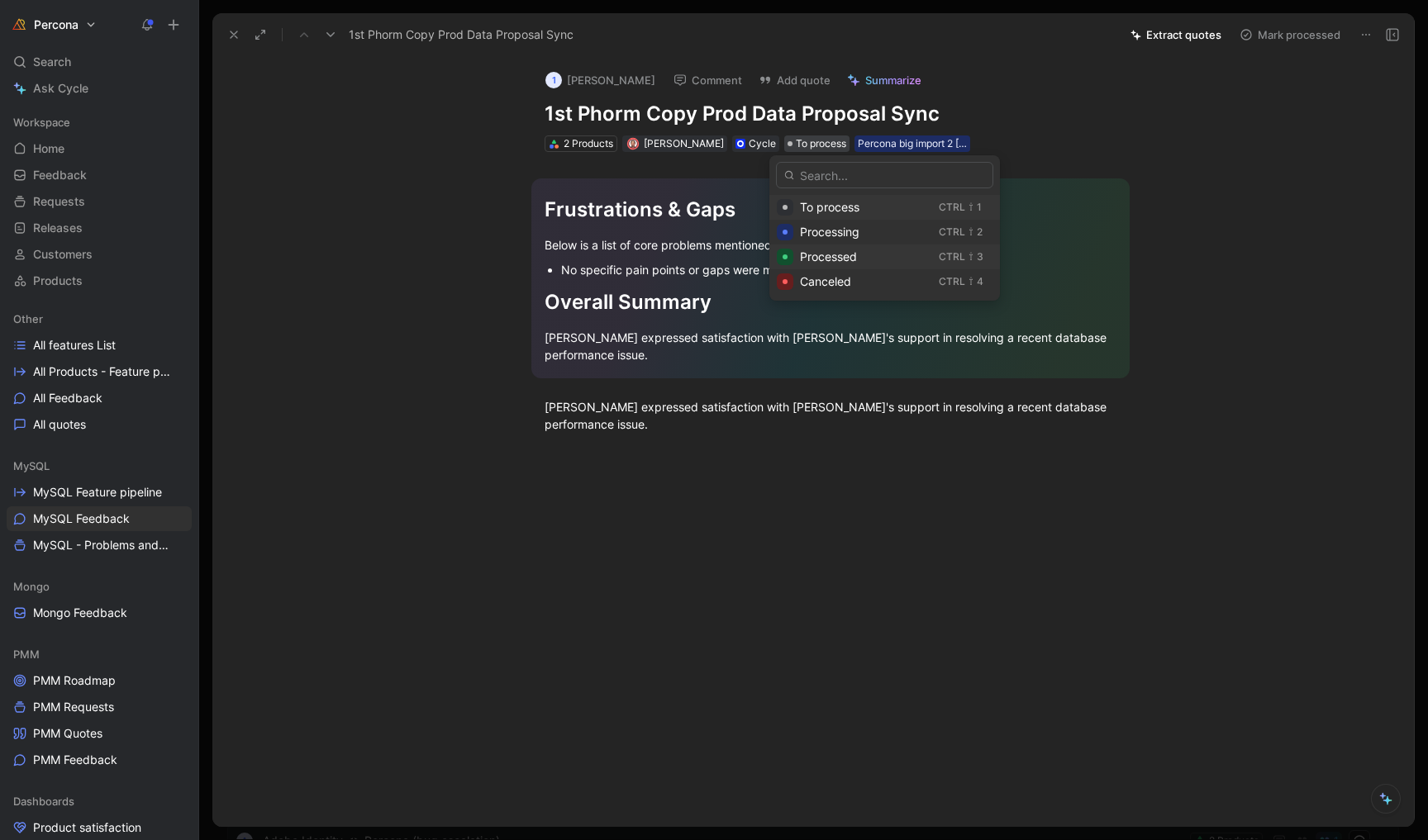 click on "Processed" at bounding box center [828, 256] 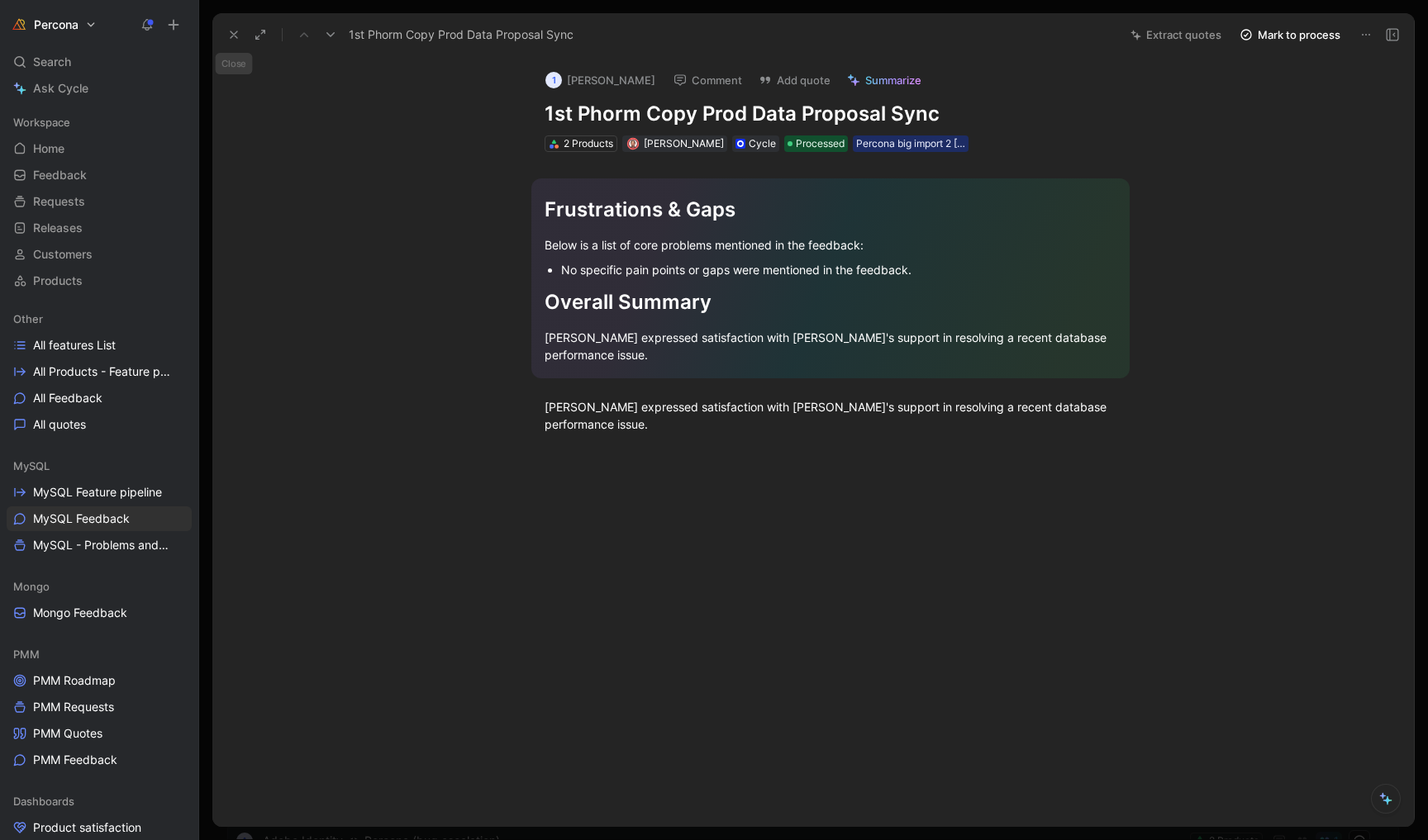 click 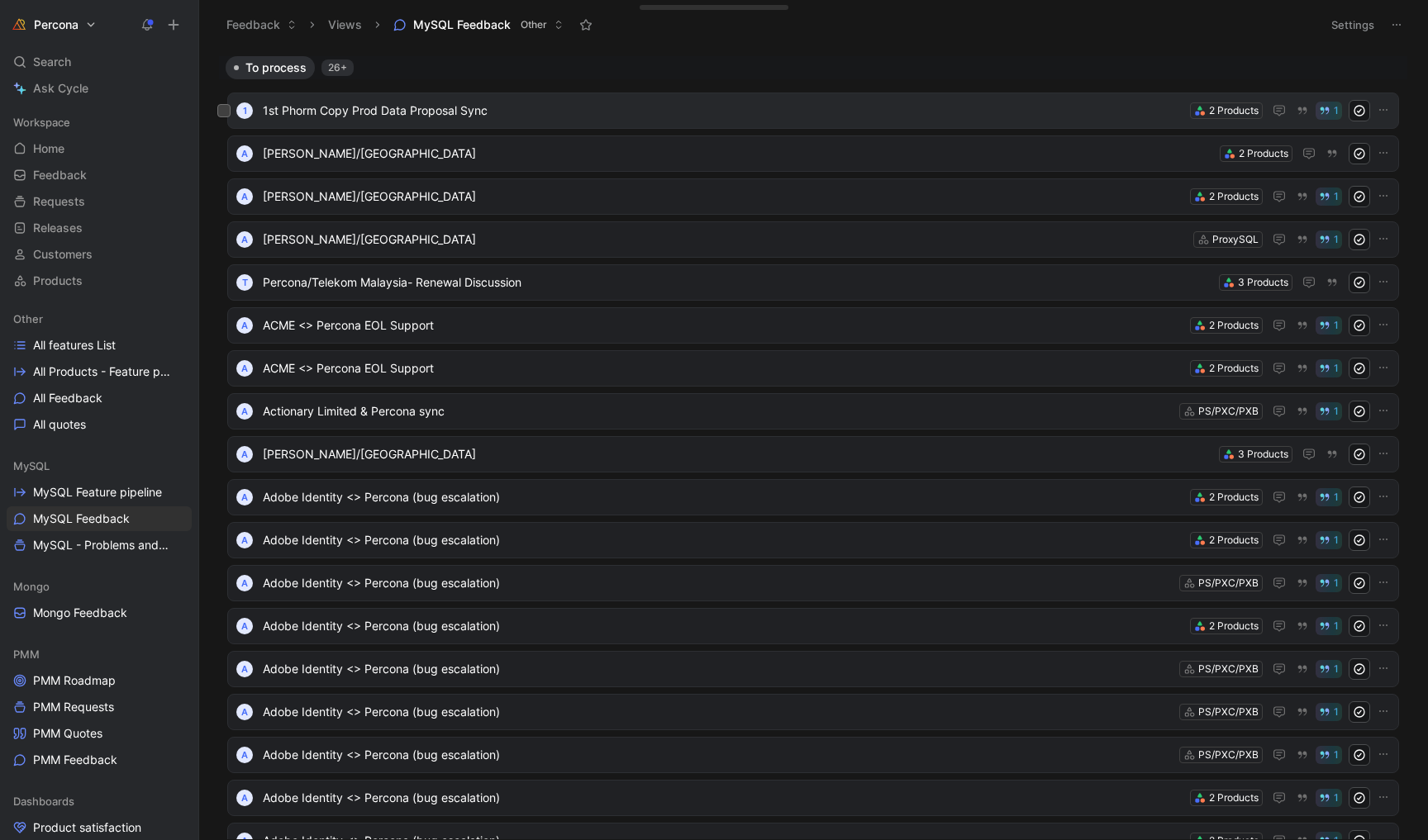 click on "1st Phorm Copy Prod Data Proposal Sync" at bounding box center [723, 111] 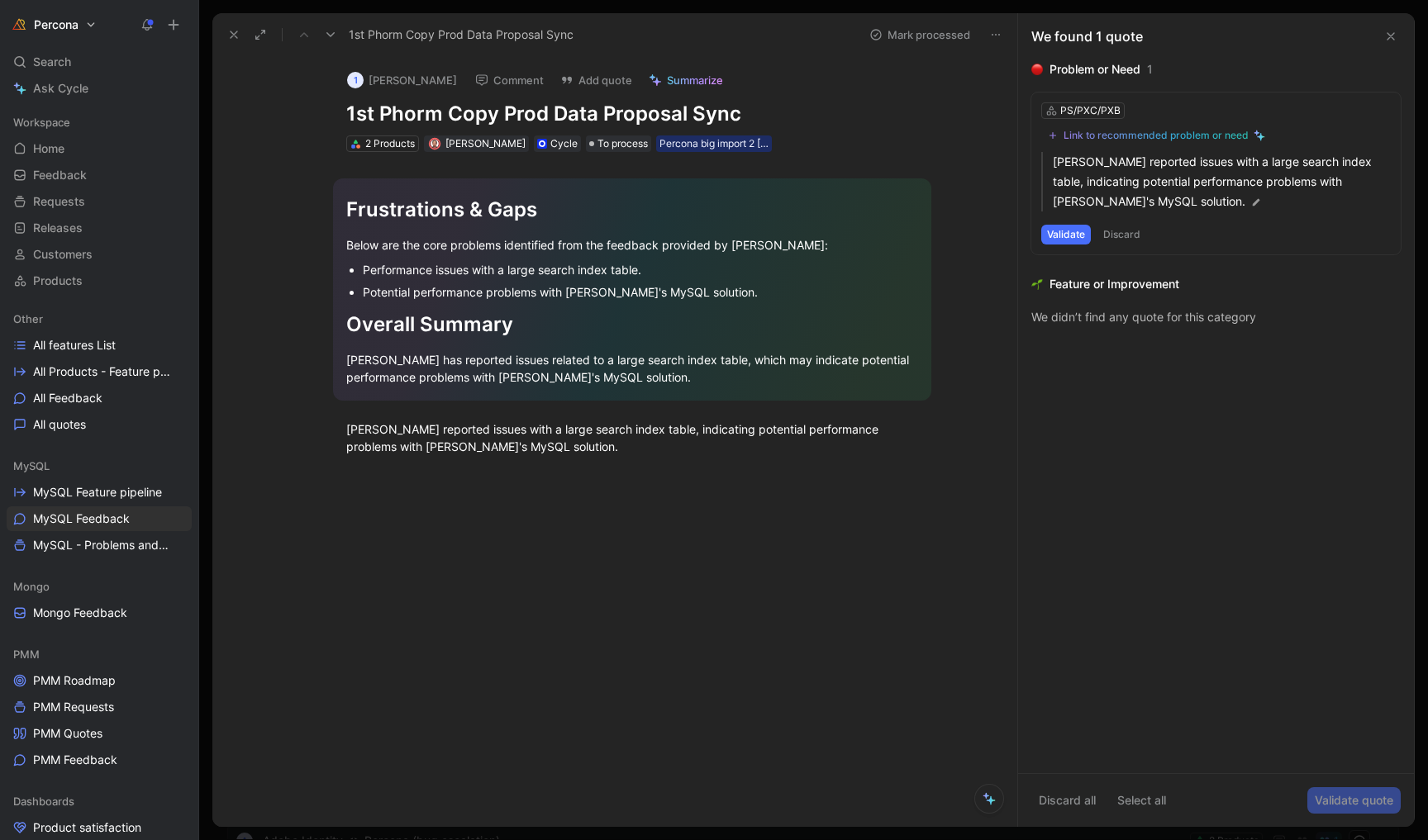 click on "Validate" at bounding box center [1066, 235] 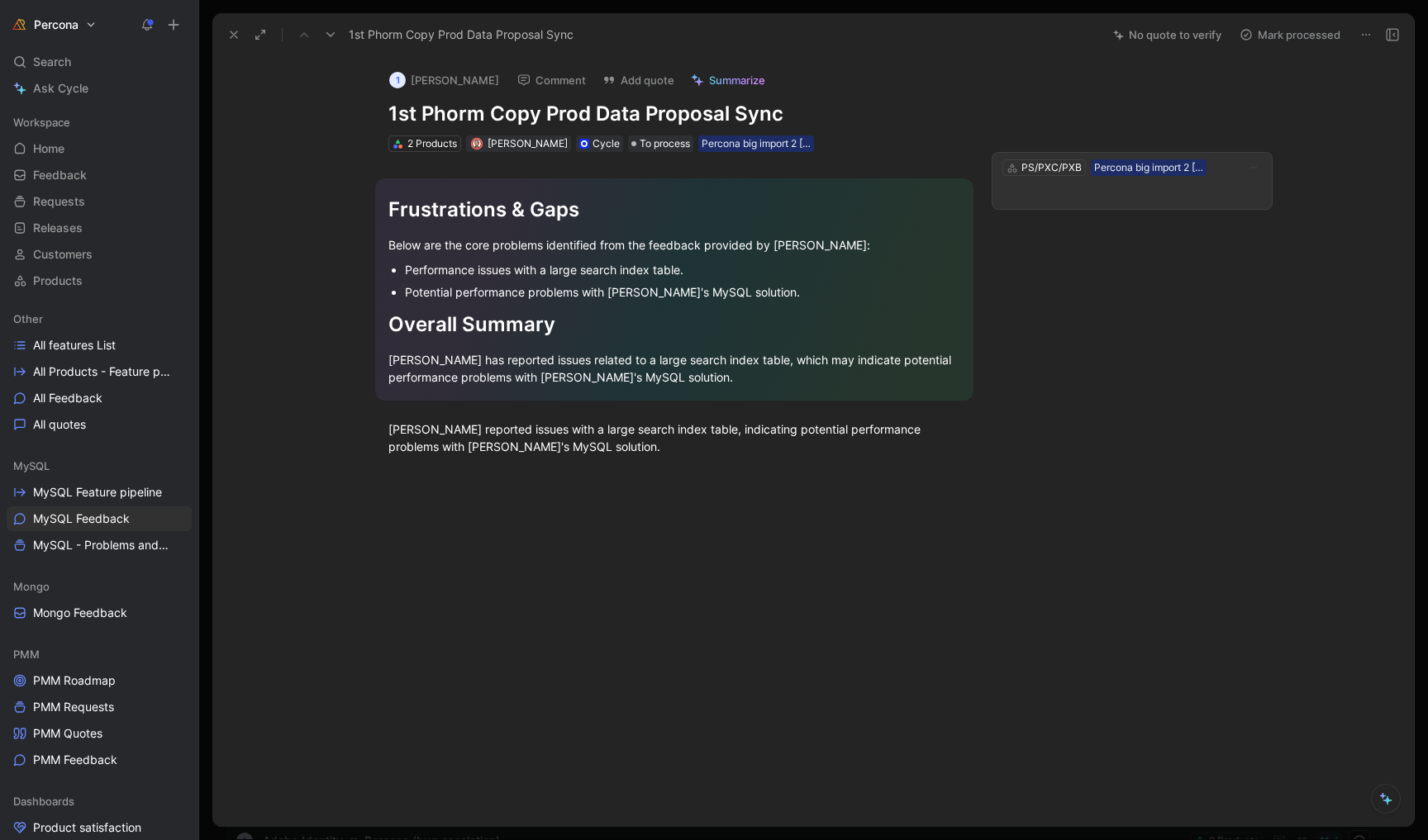 click on "PS/PXC/PXB Percona big import 2 [DATE] 18:54" at bounding box center (1132, 181) 